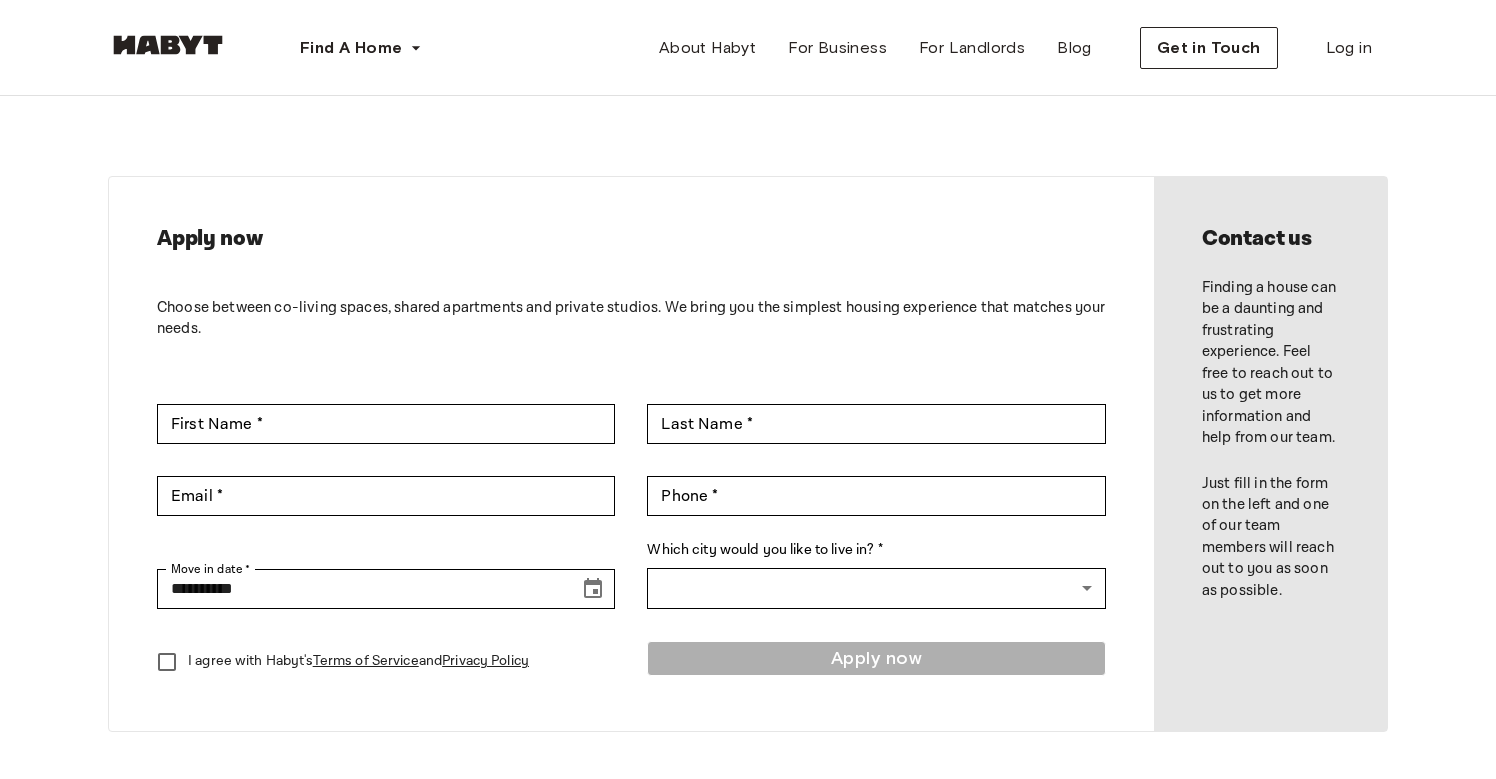 scroll, scrollTop: 0, scrollLeft: 0, axis: both 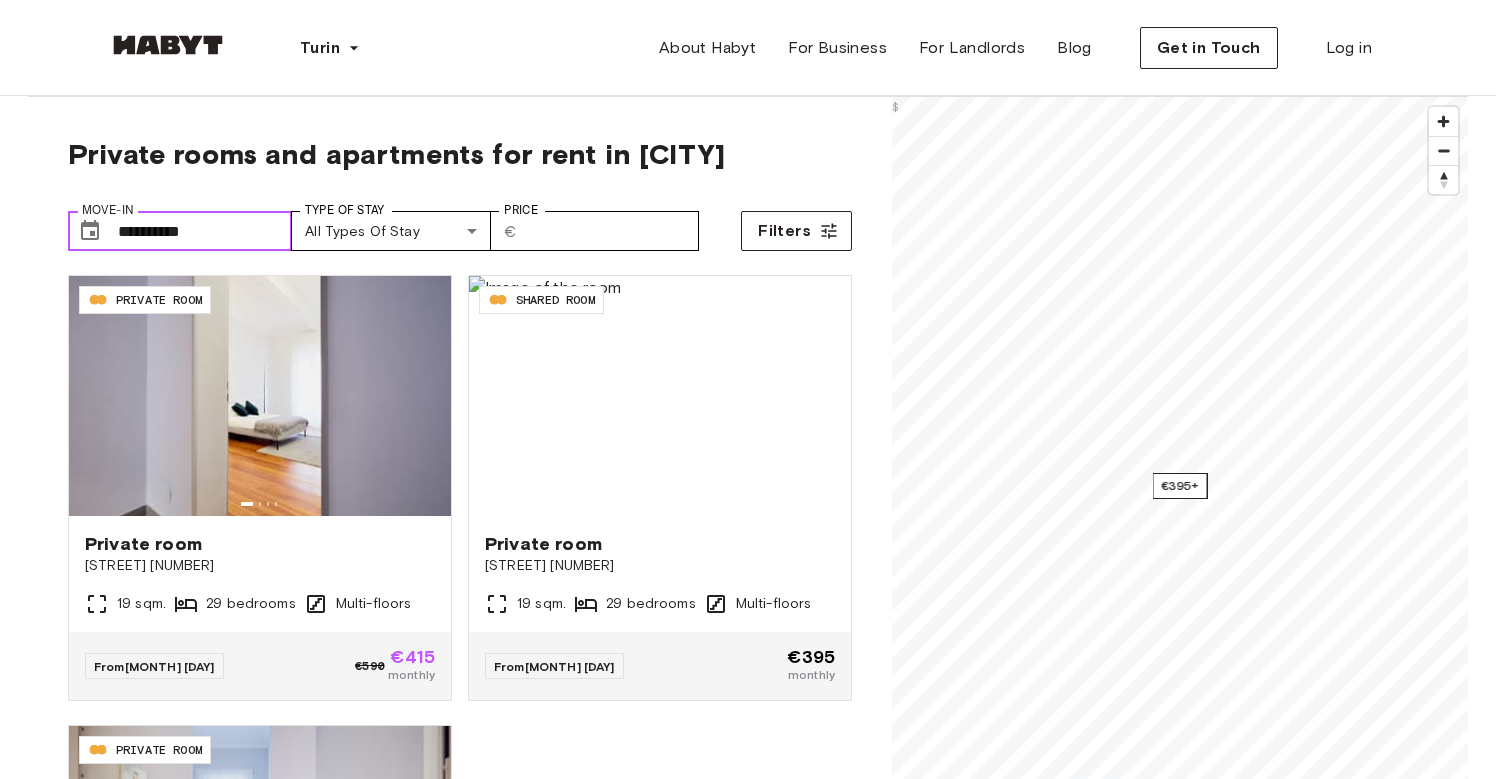 click on "**********" at bounding box center [205, 231] 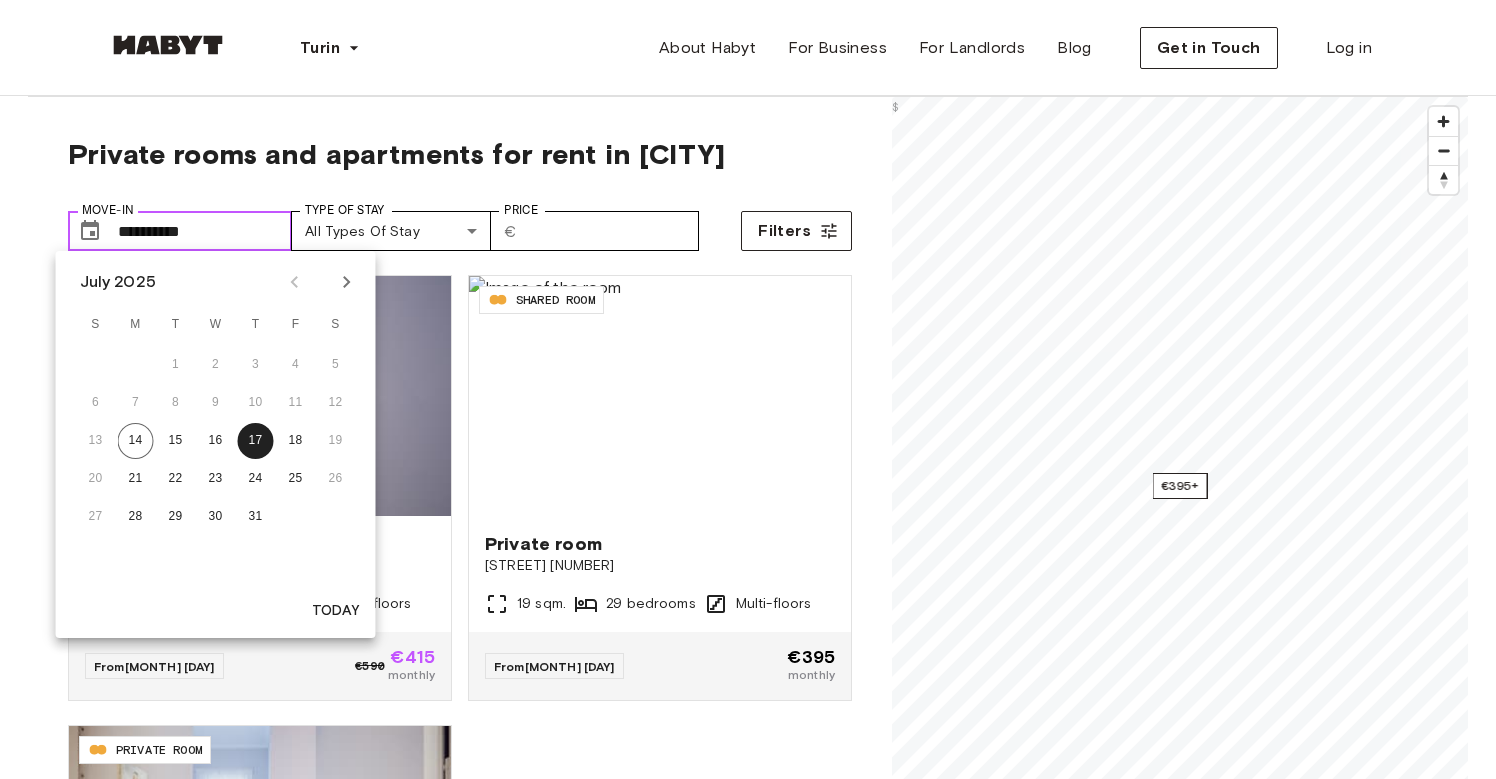 click on "**********" at bounding box center (205, 231) 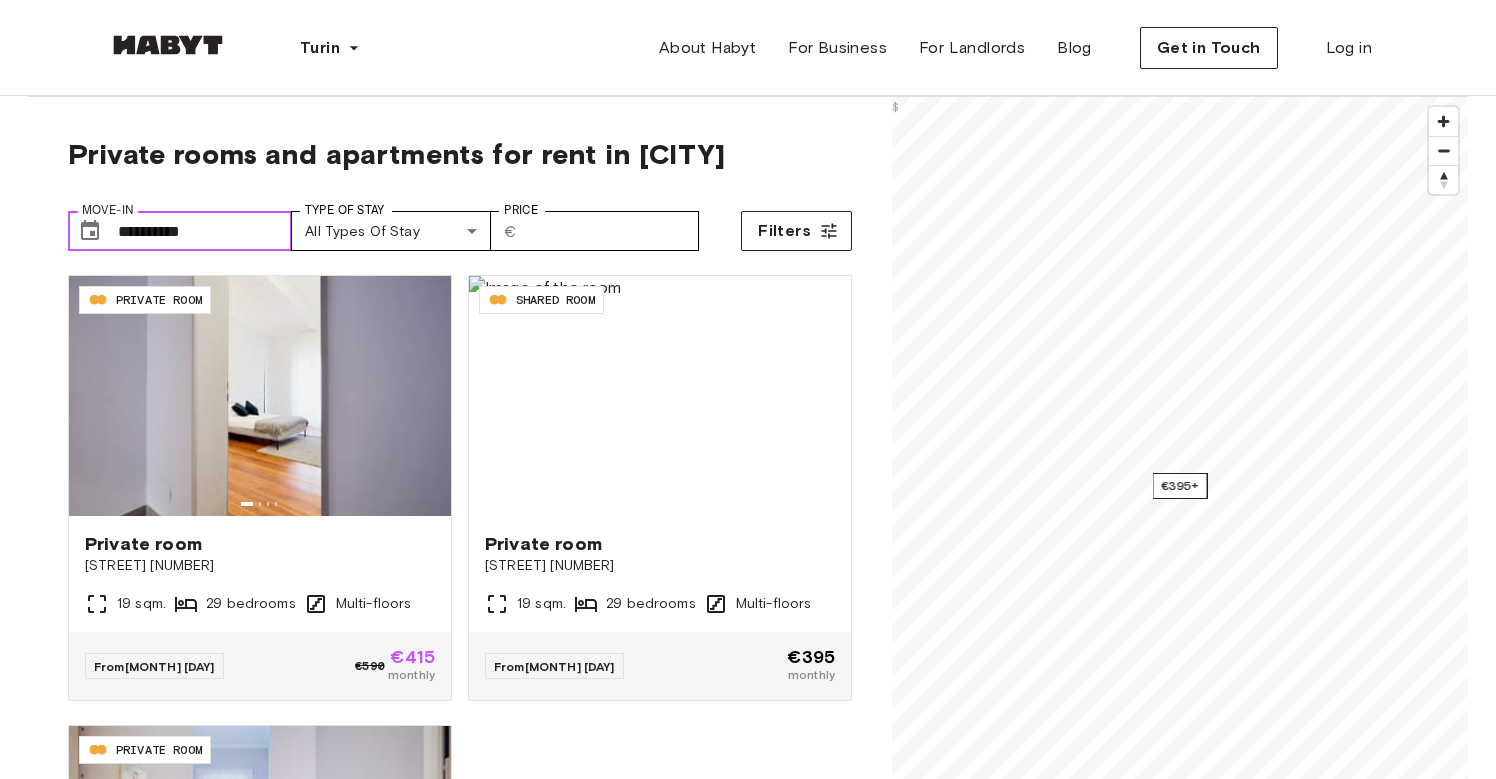 click on "**********" at bounding box center [205, 231] 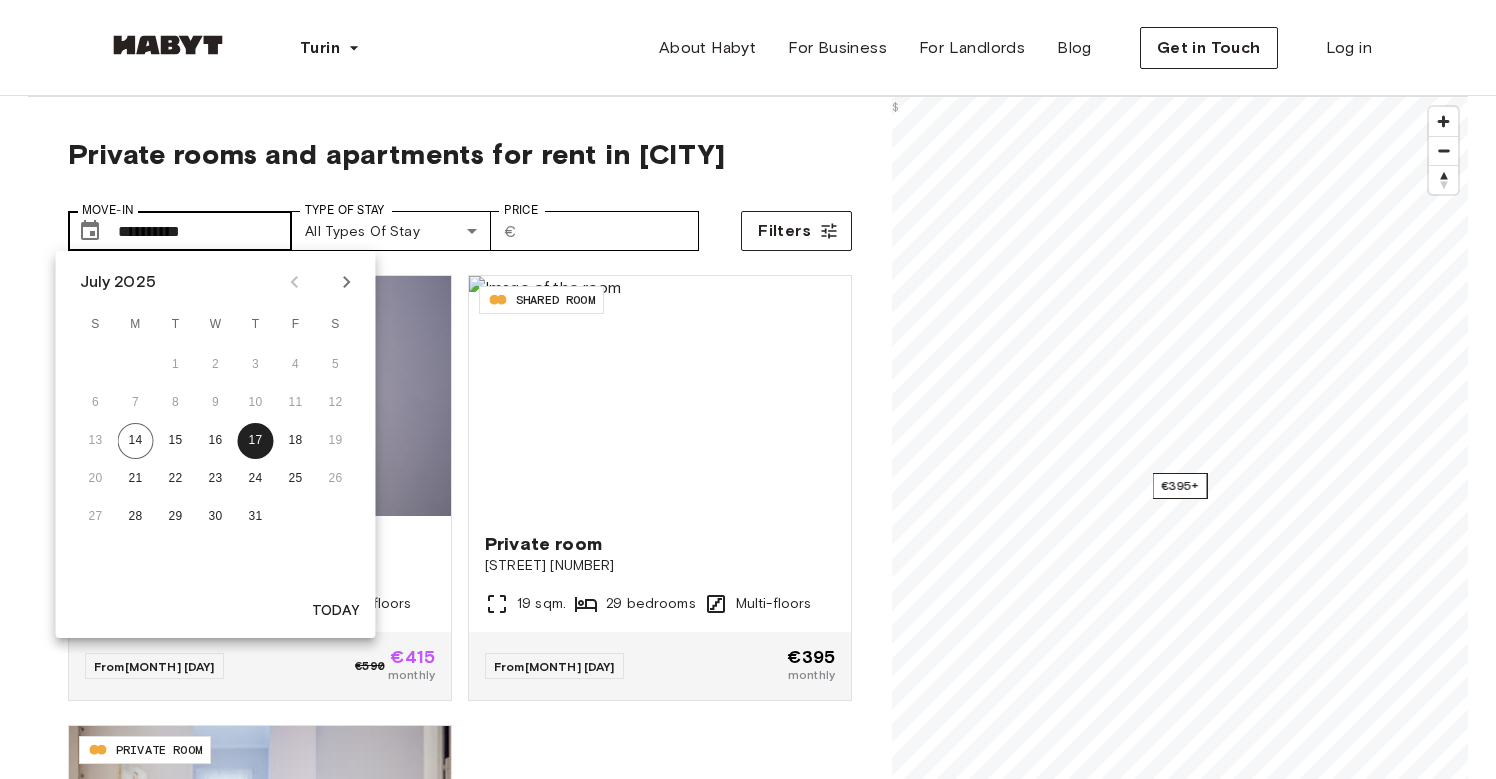 type 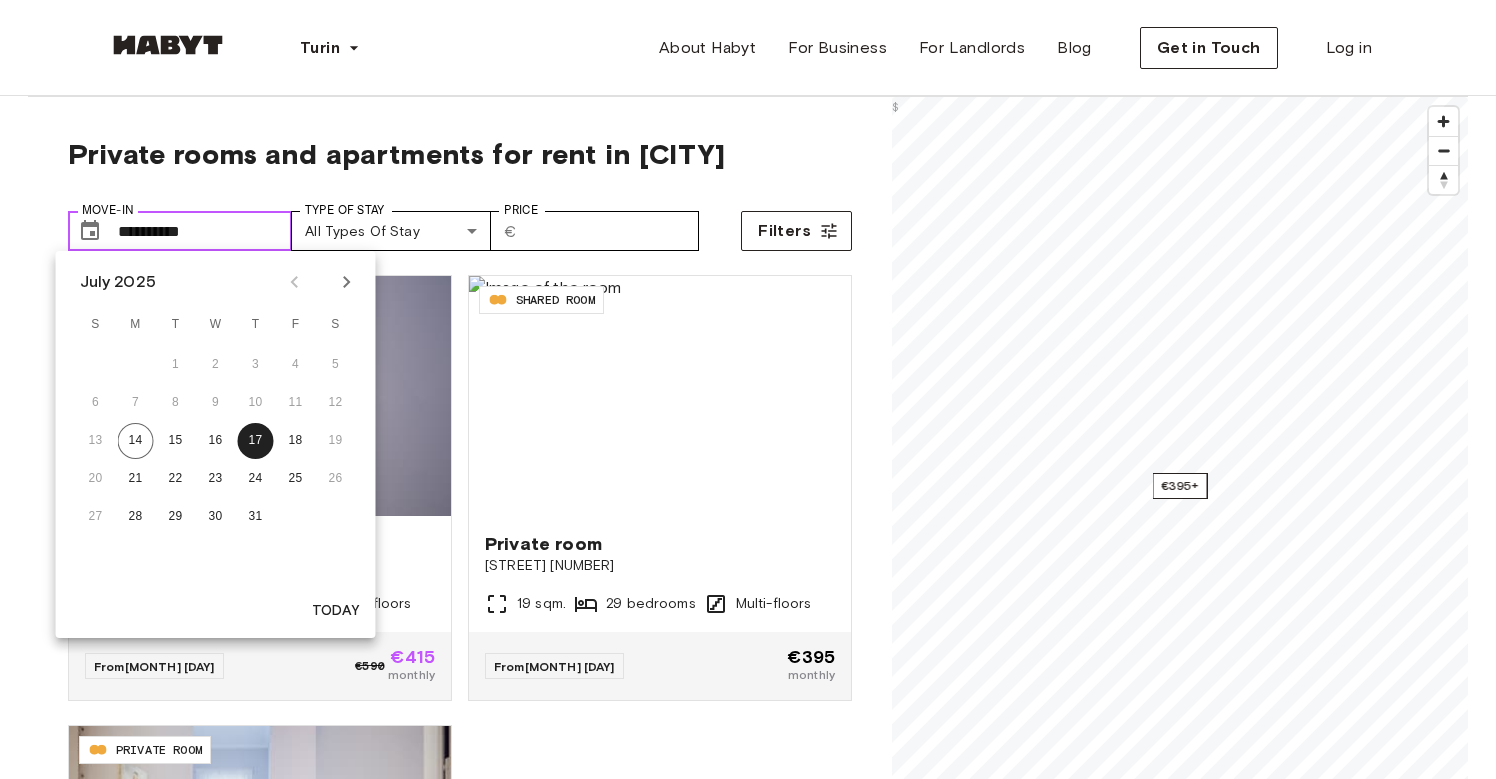 click on "**********" at bounding box center [205, 231] 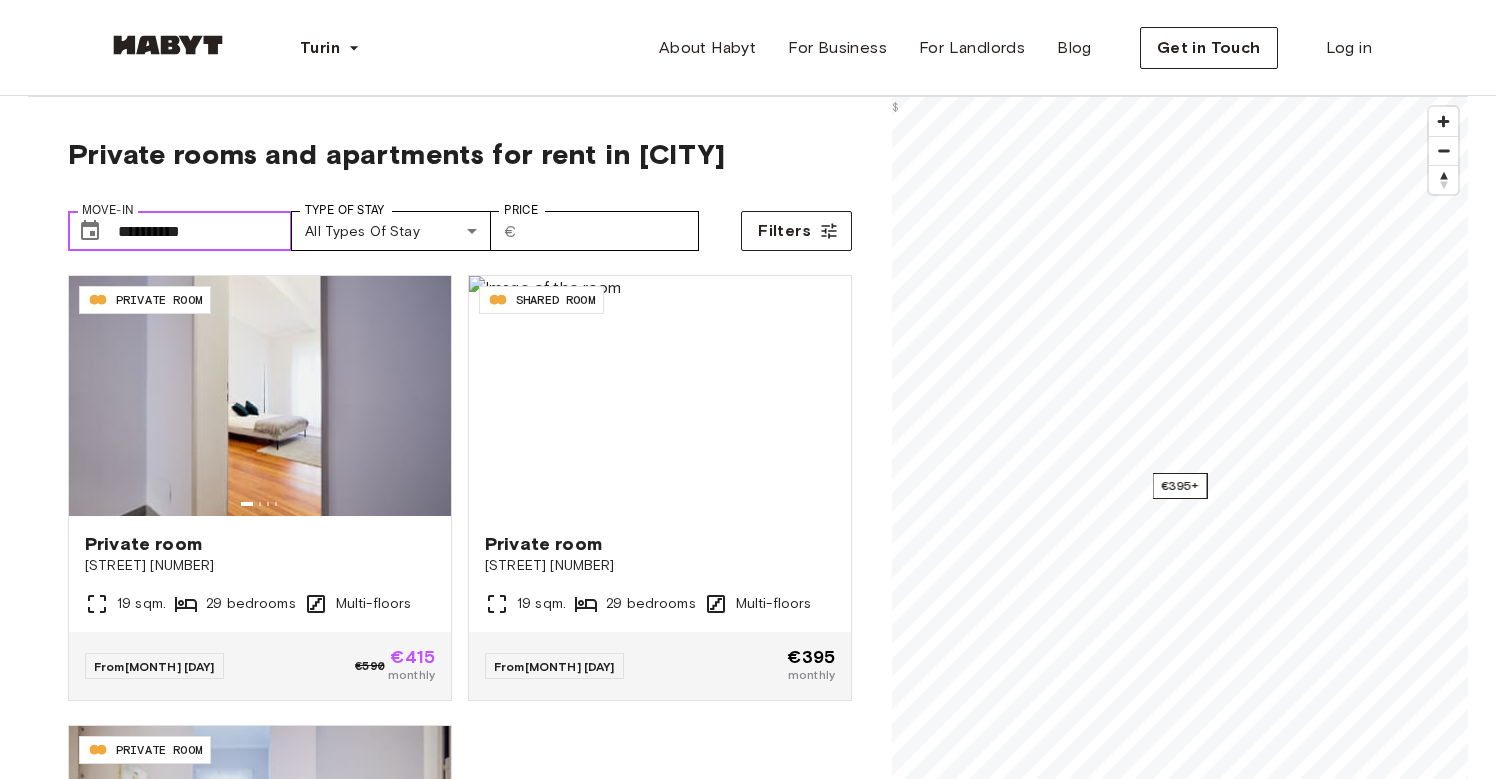 click on "**********" at bounding box center [205, 231] 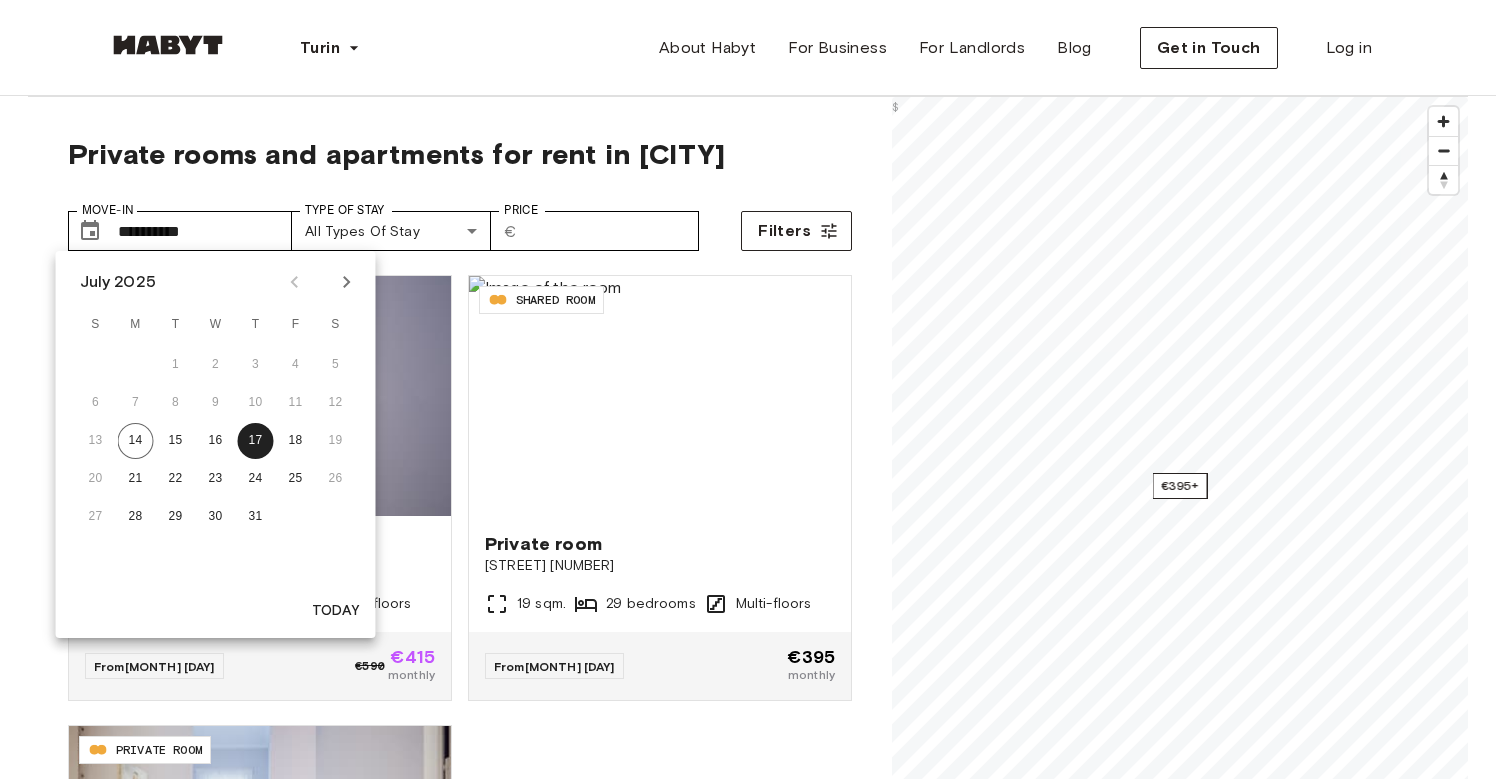 click 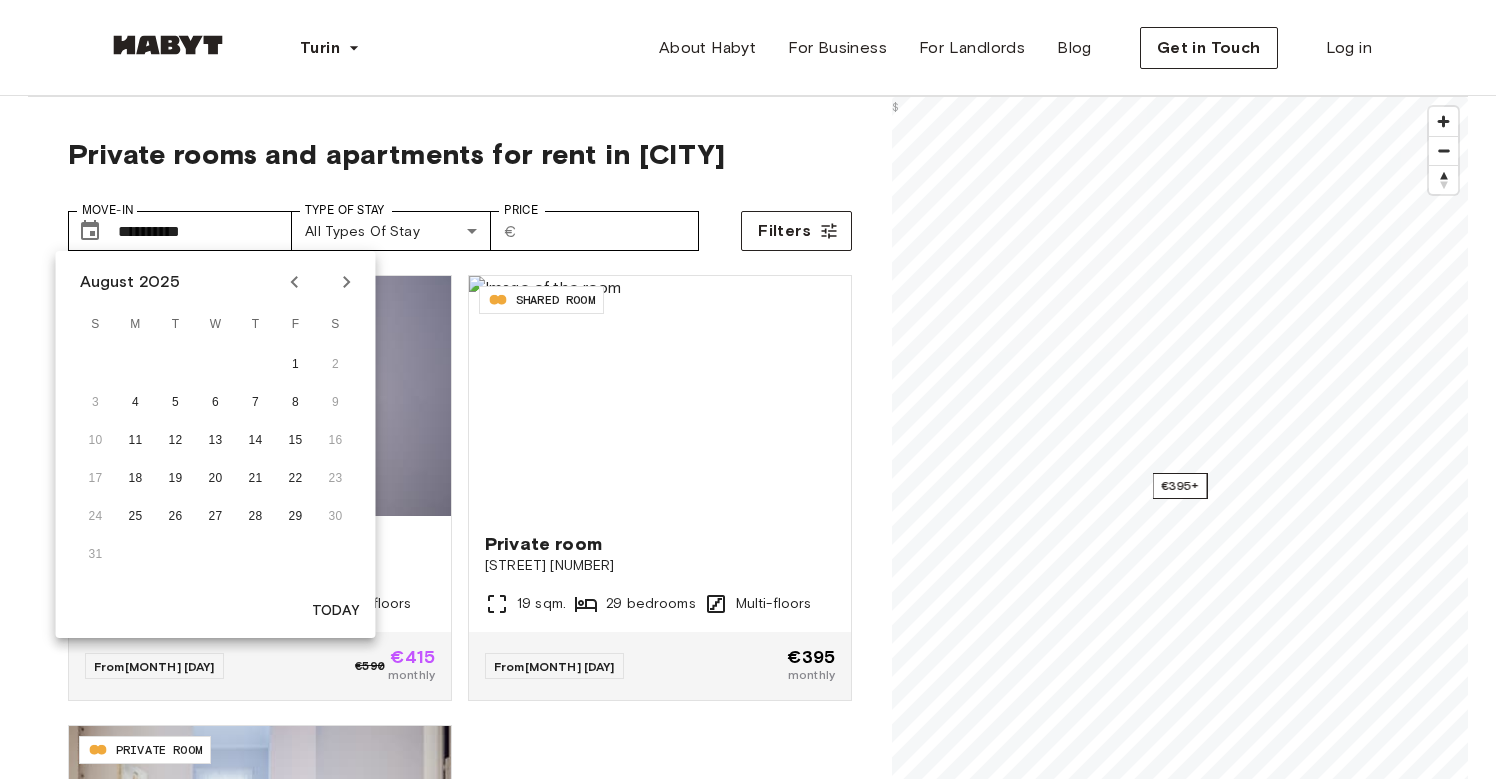 click 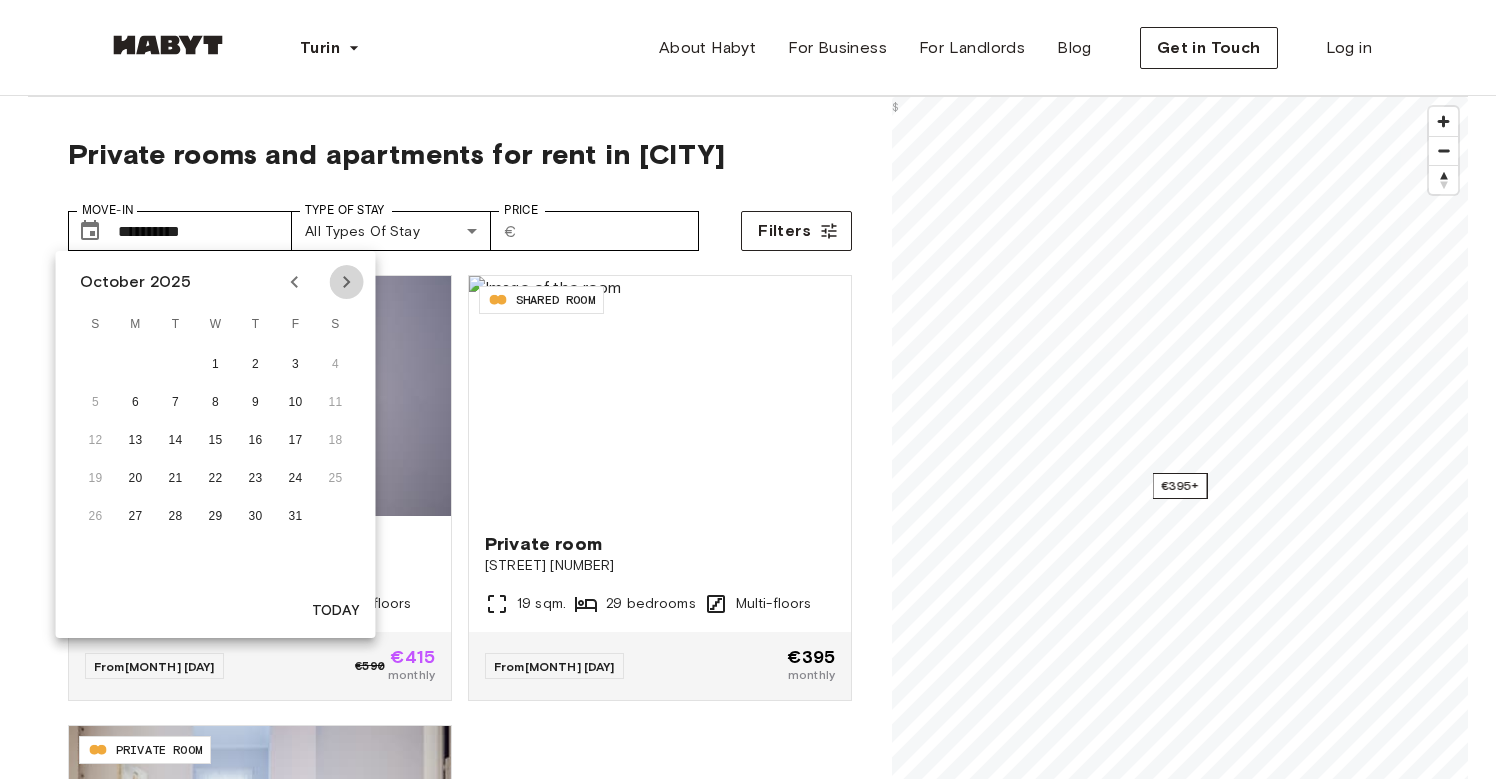 click 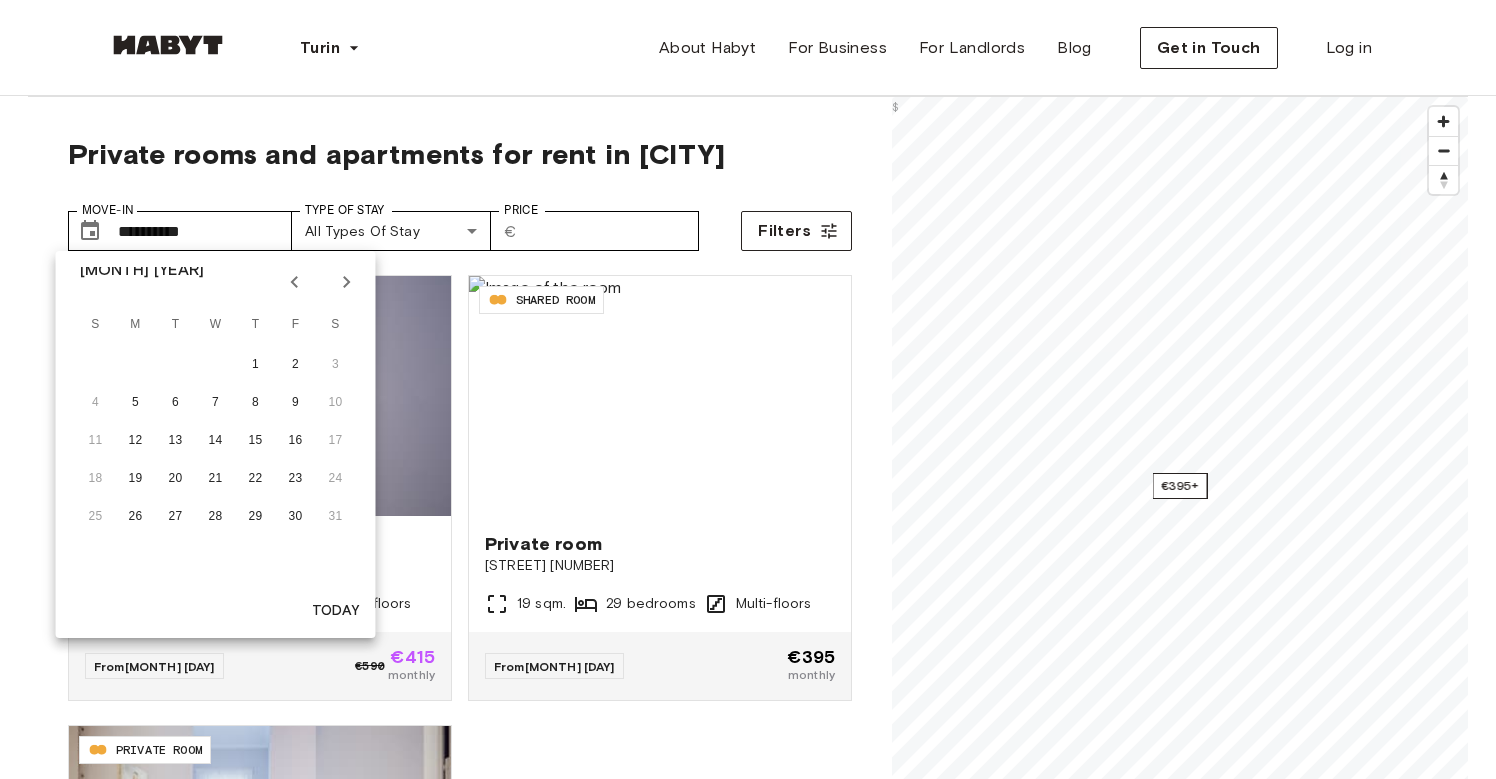 click 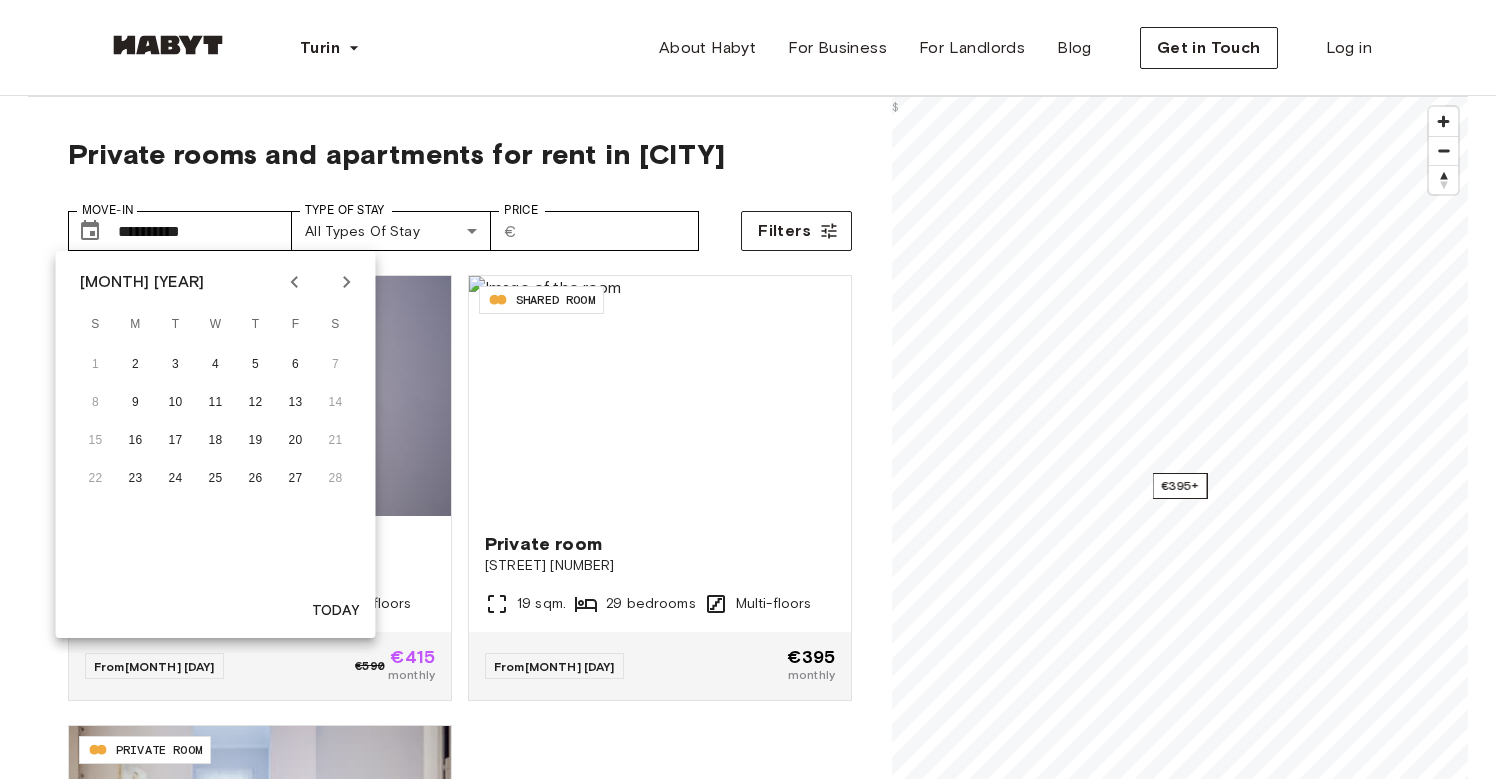 click 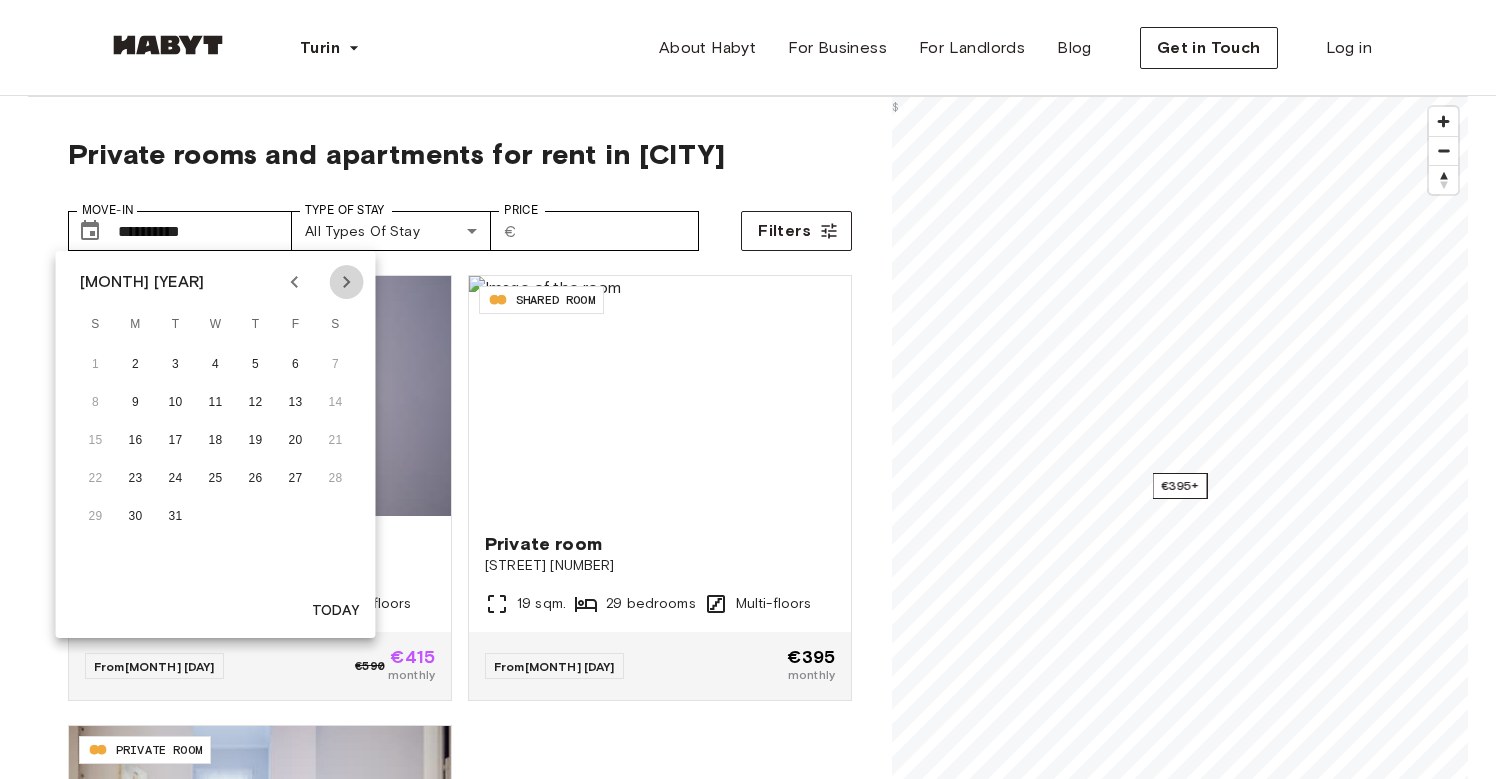 click 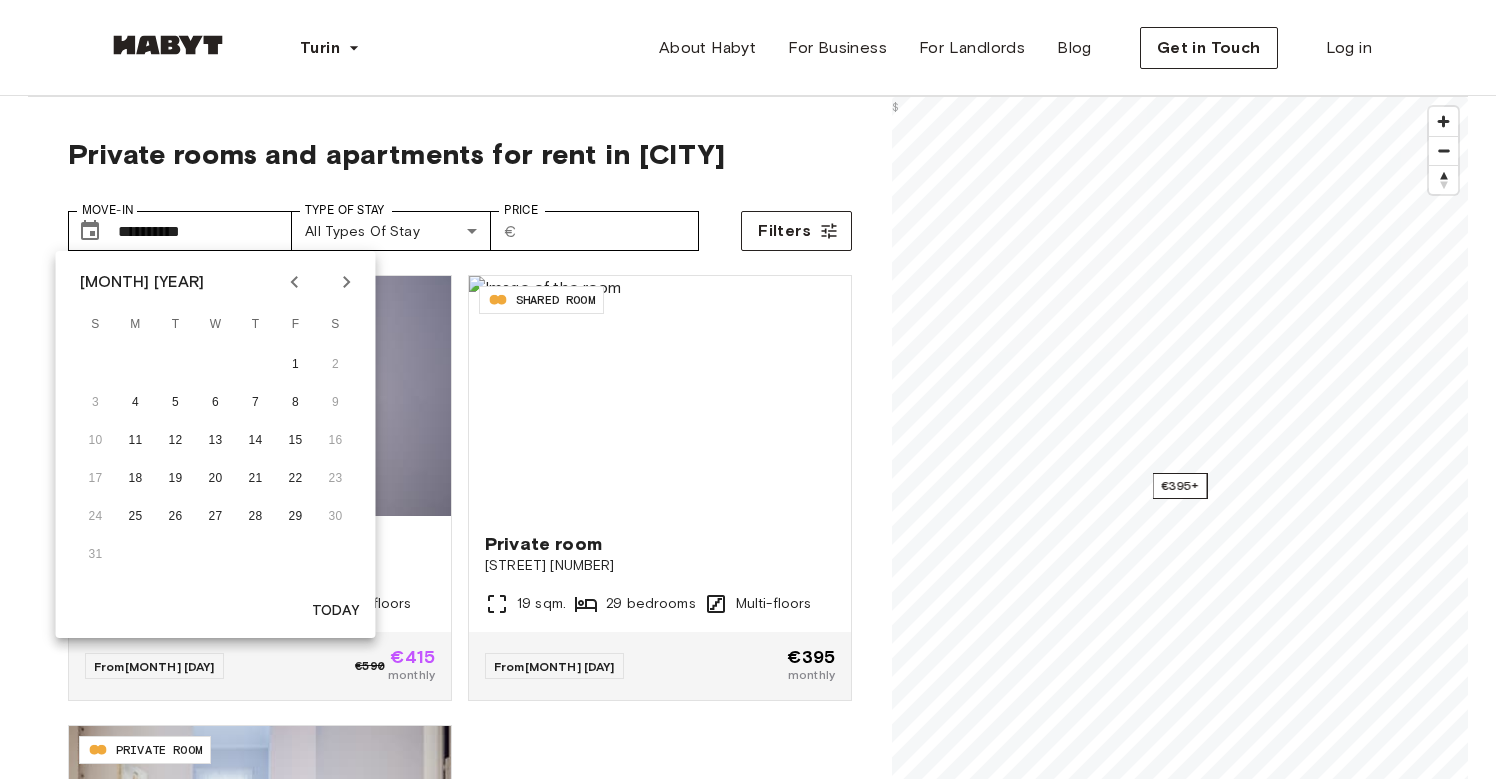 click 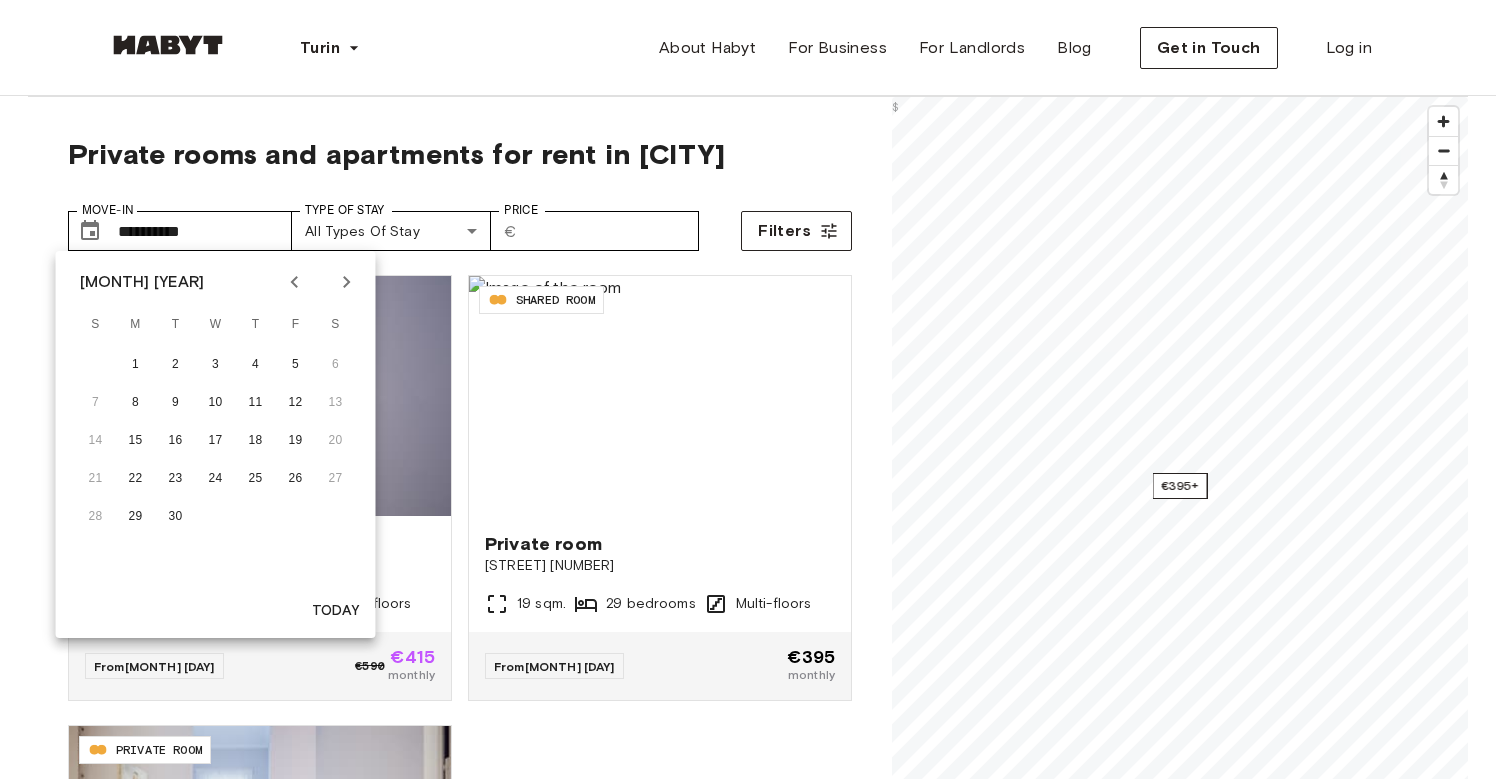 click 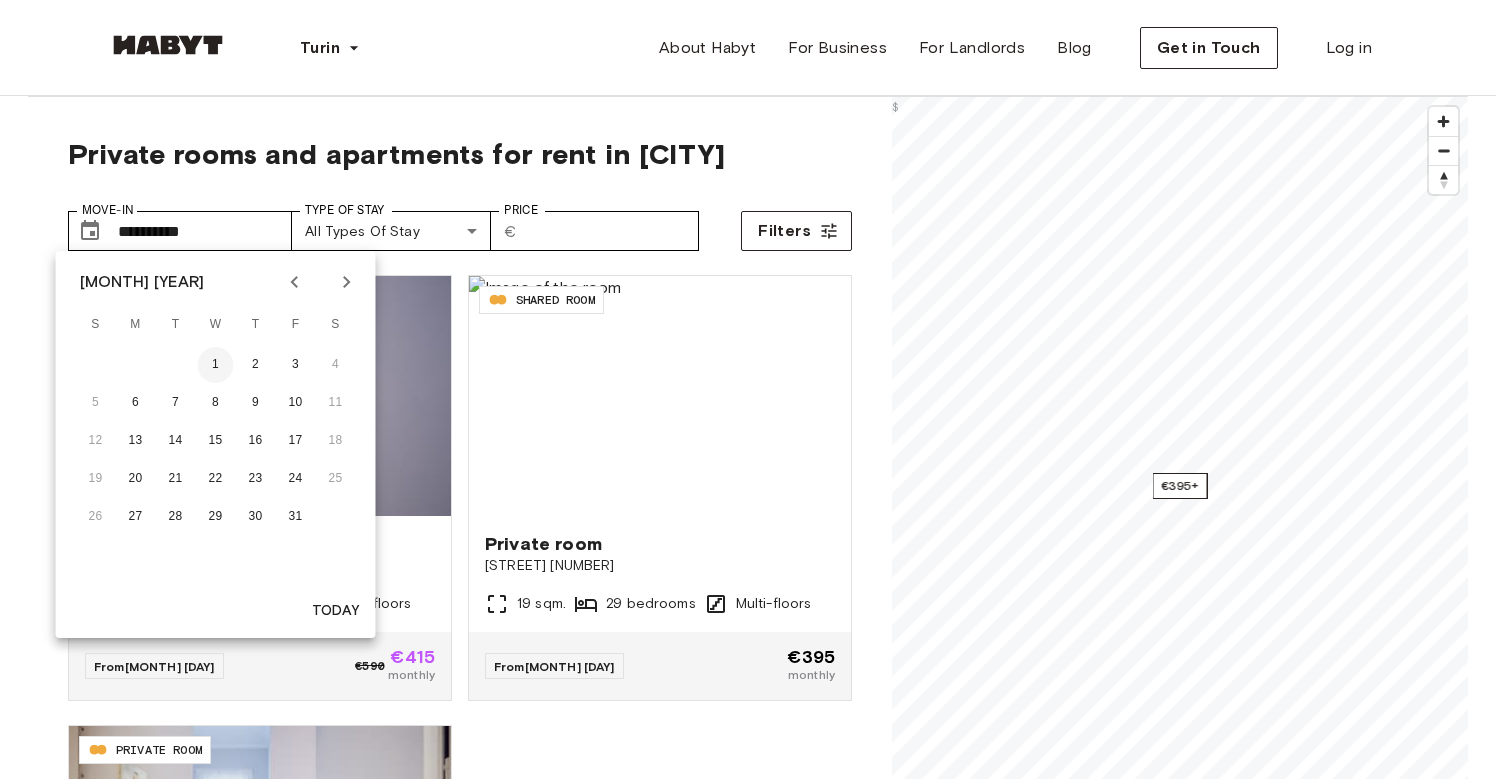click on "1" at bounding box center (216, 365) 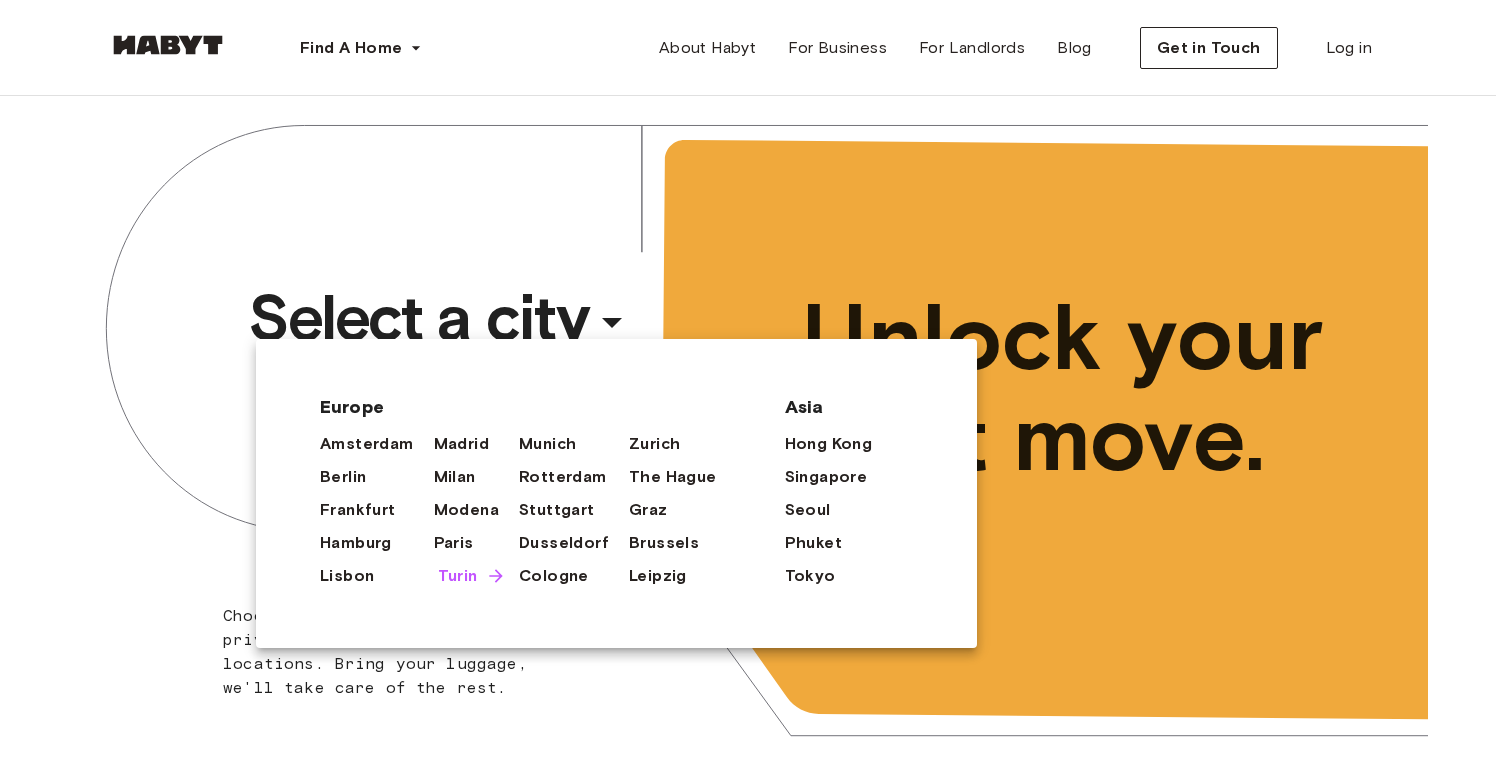 click on "Turin" at bounding box center (458, 576) 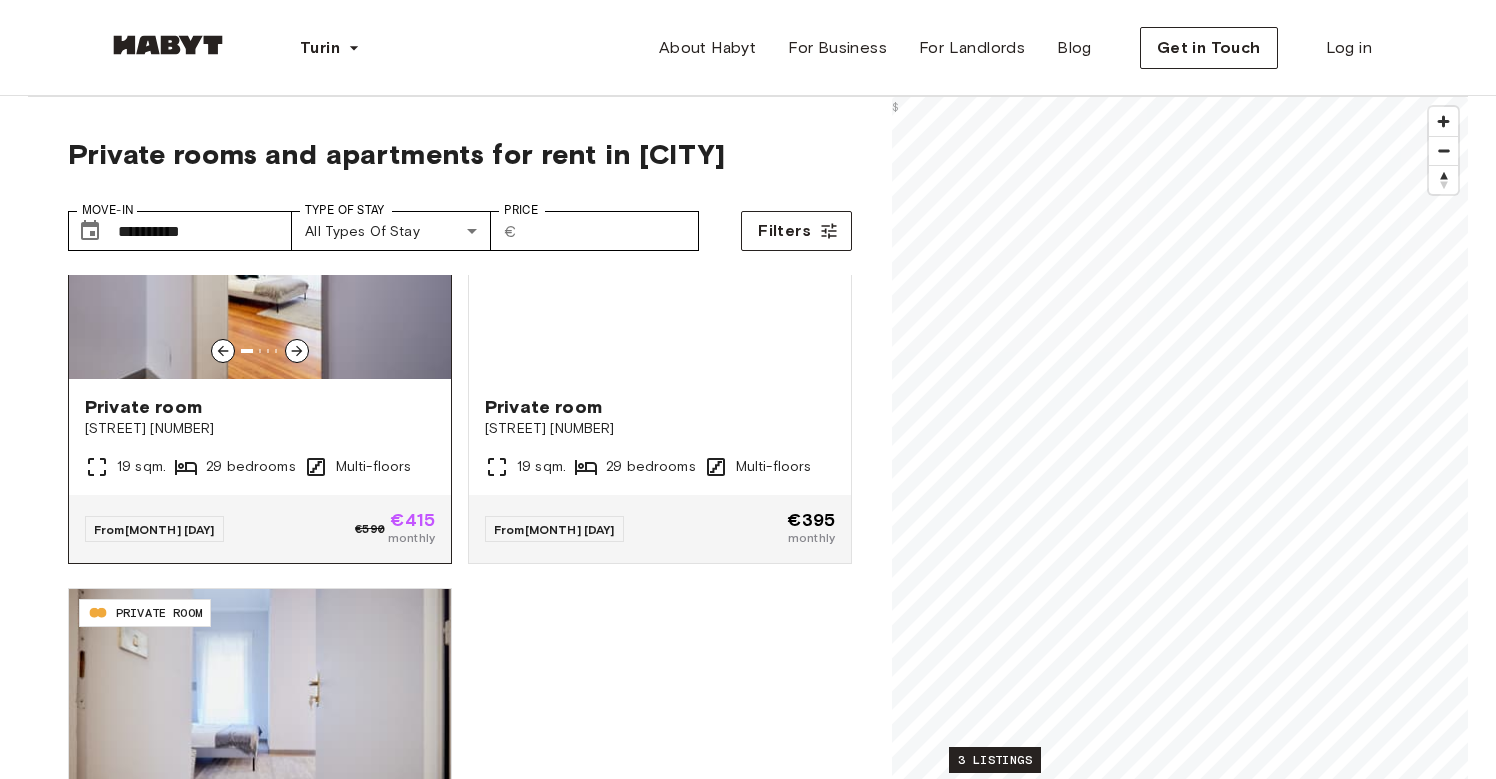 scroll, scrollTop: 137, scrollLeft: 0, axis: vertical 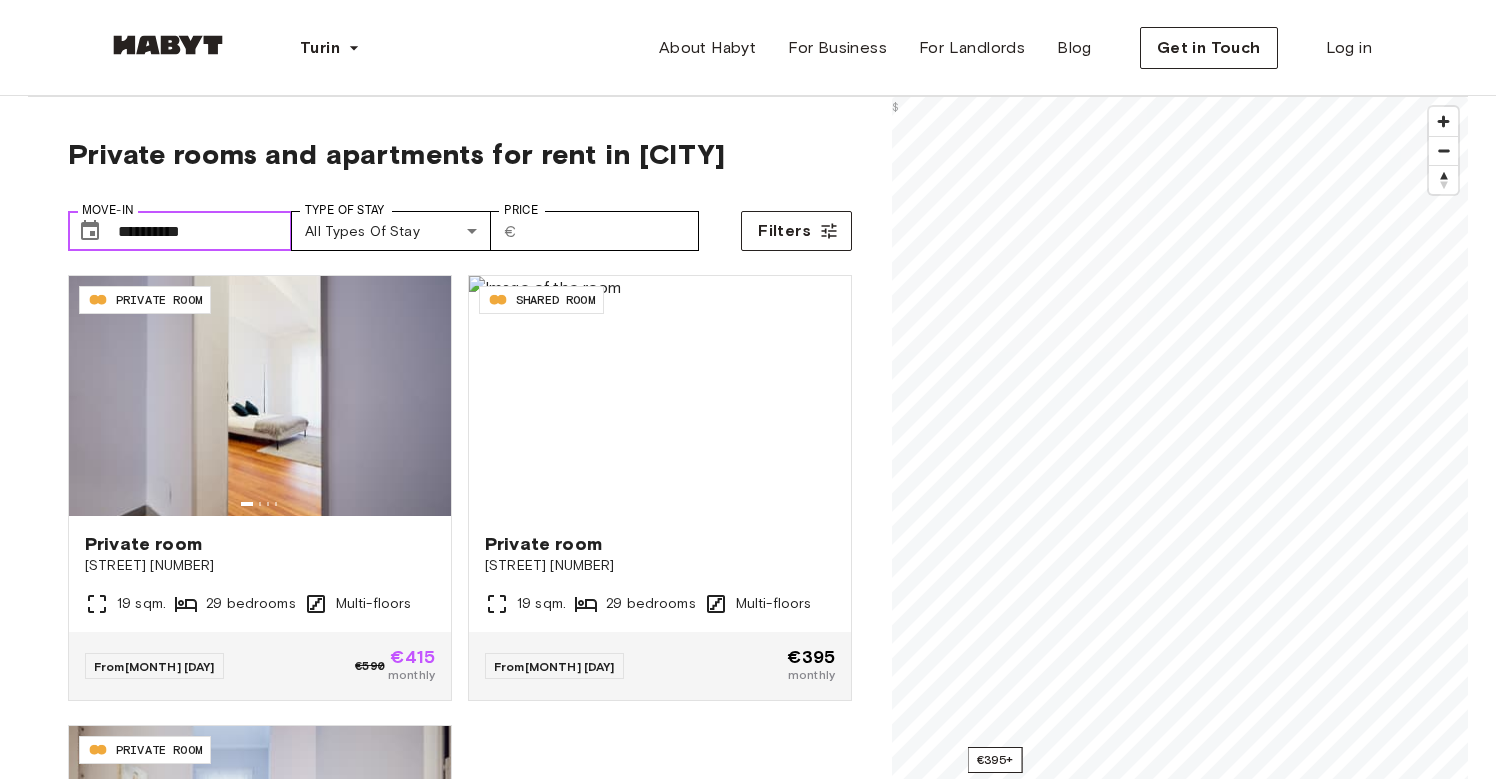 click on "**********" at bounding box center [205, 231] 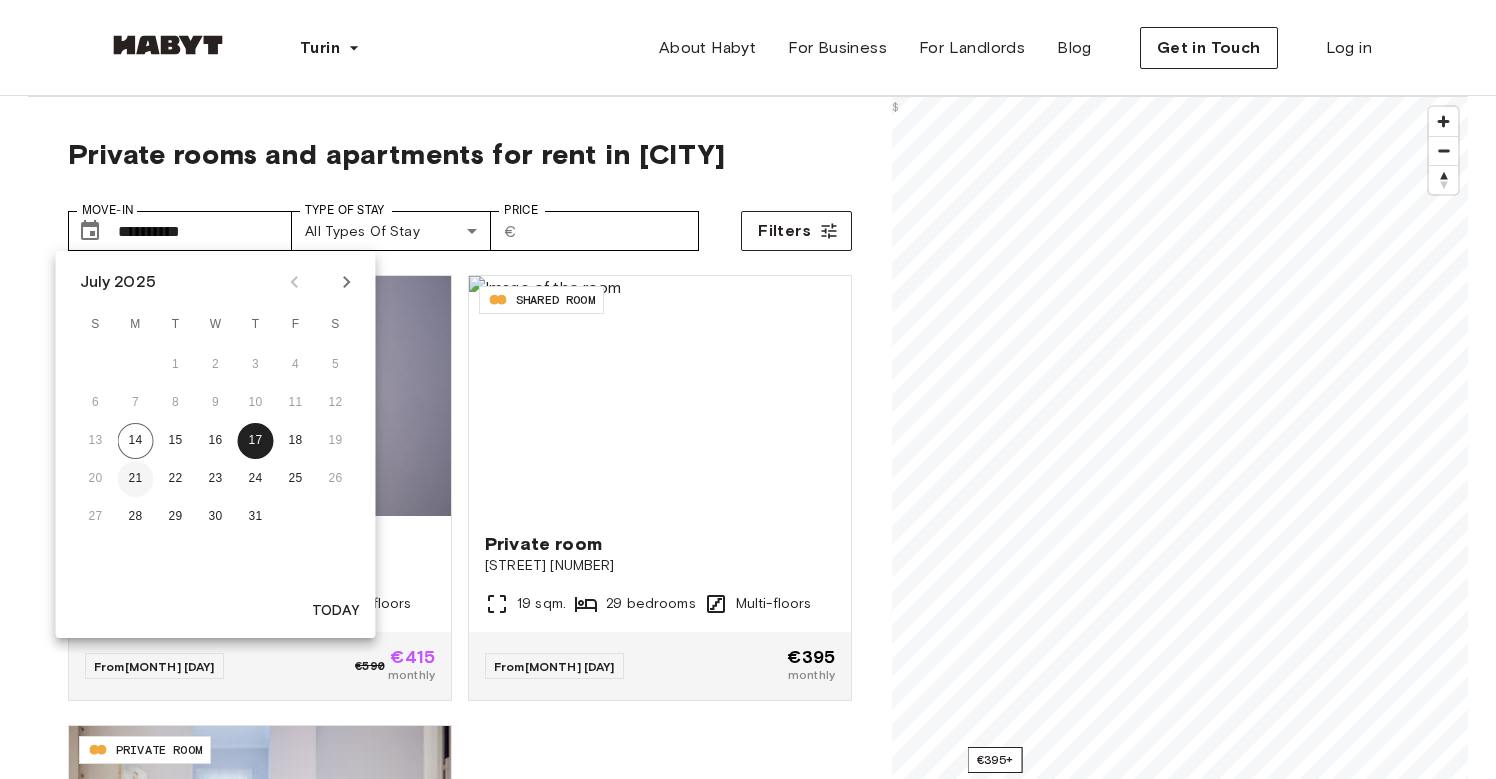 click on "21" at bounding box center (136, 479) 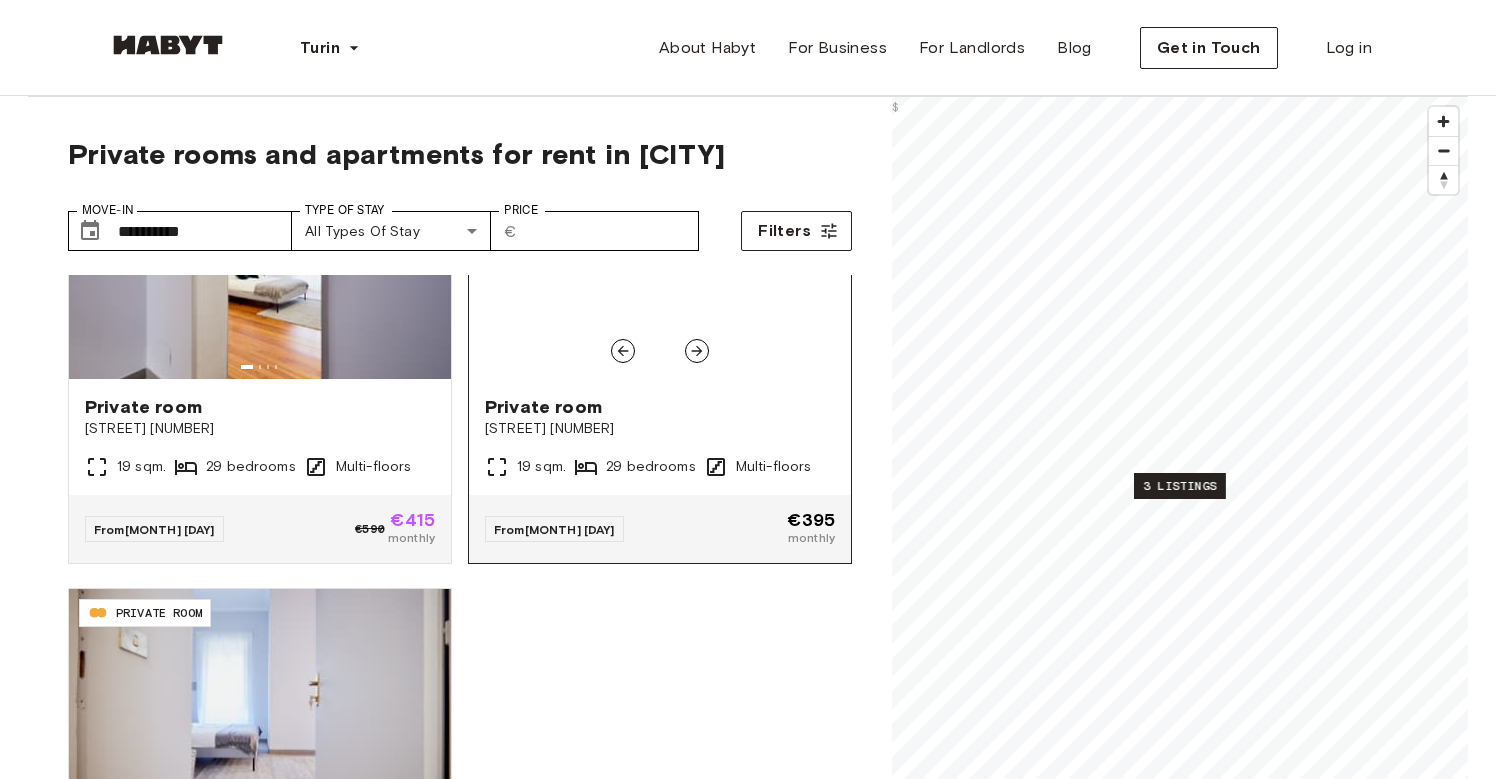 click on "Private room" at bounding box center [660, 407] 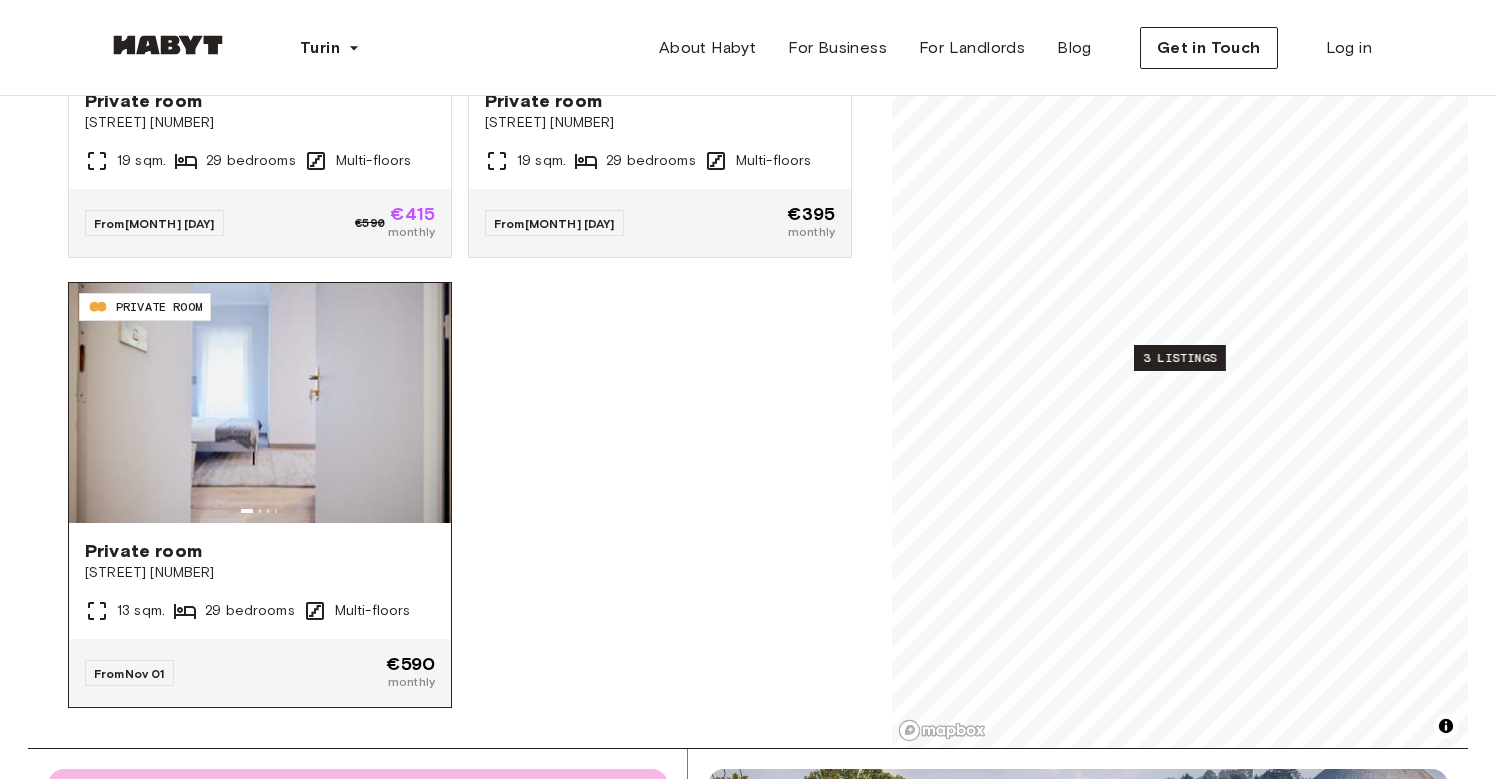 scroll, scrollTop: 310, scrollLeft: 0, axis: vertical 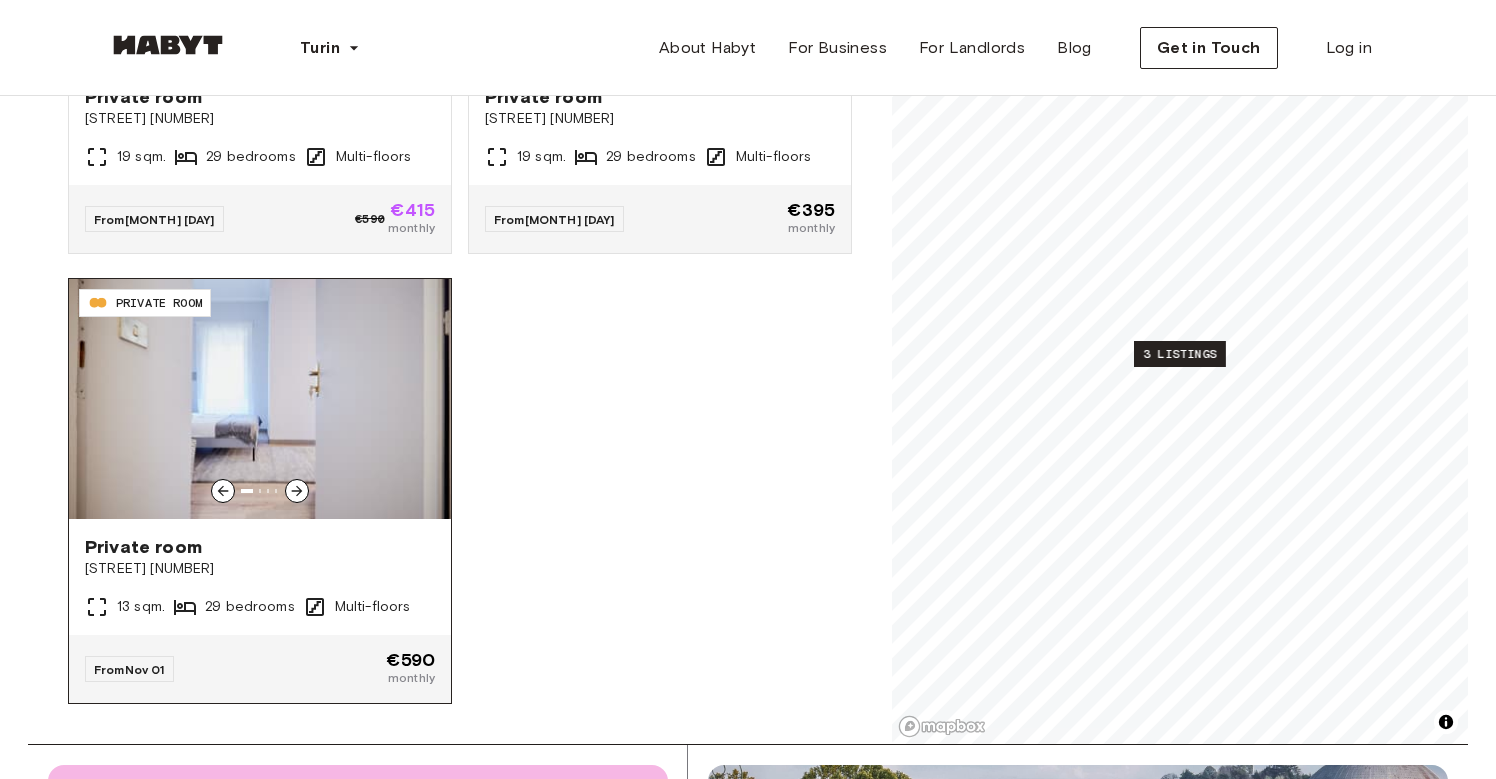 click 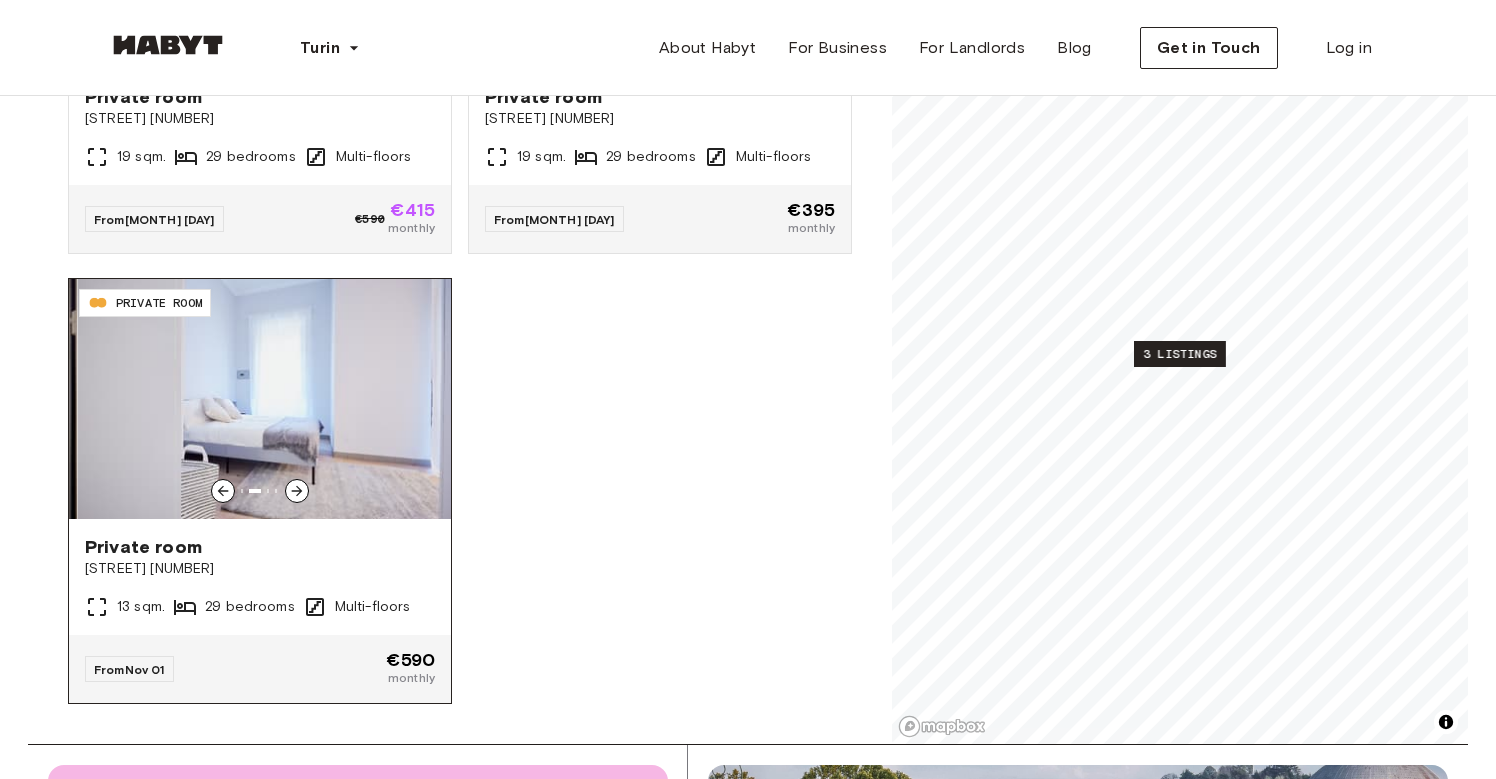 click 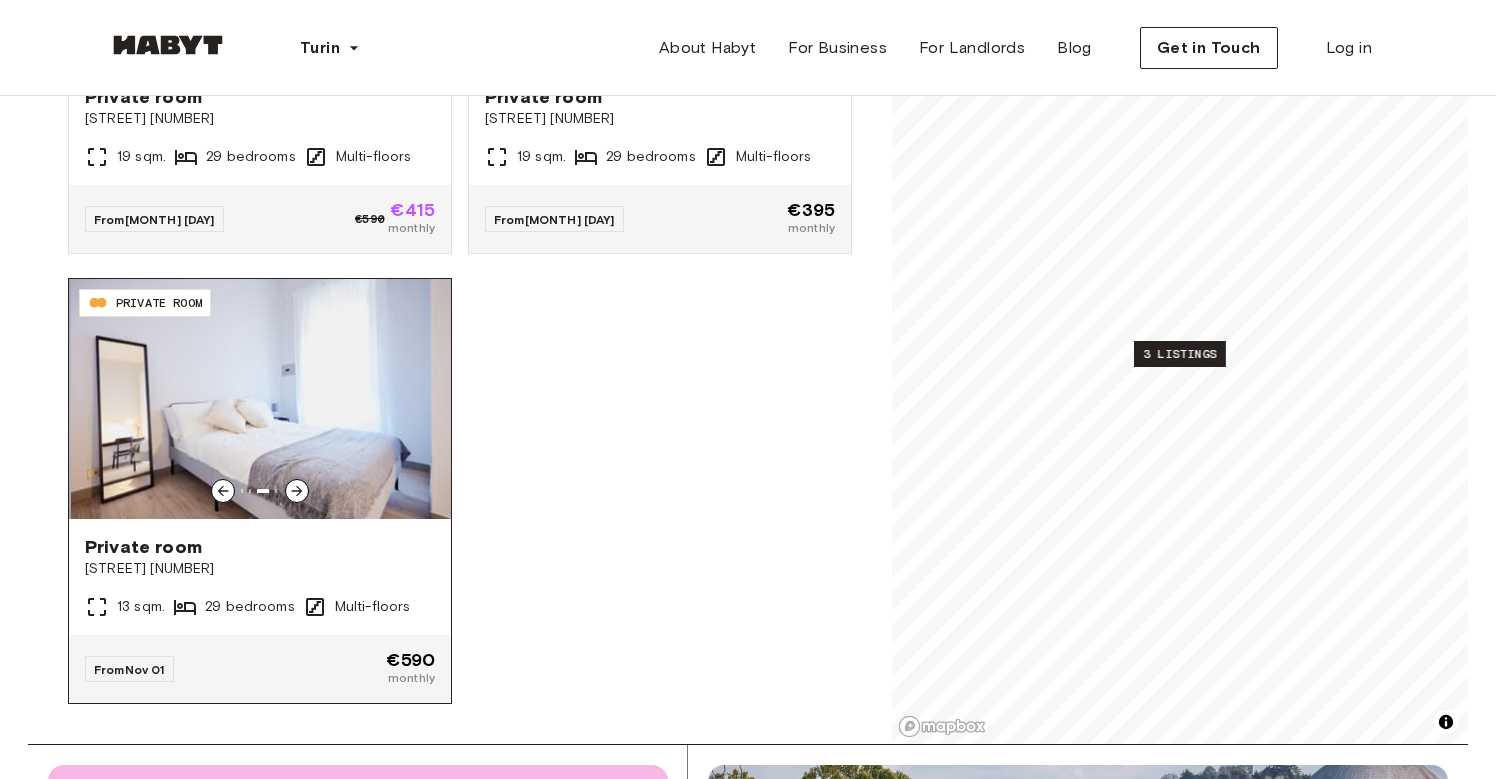 click 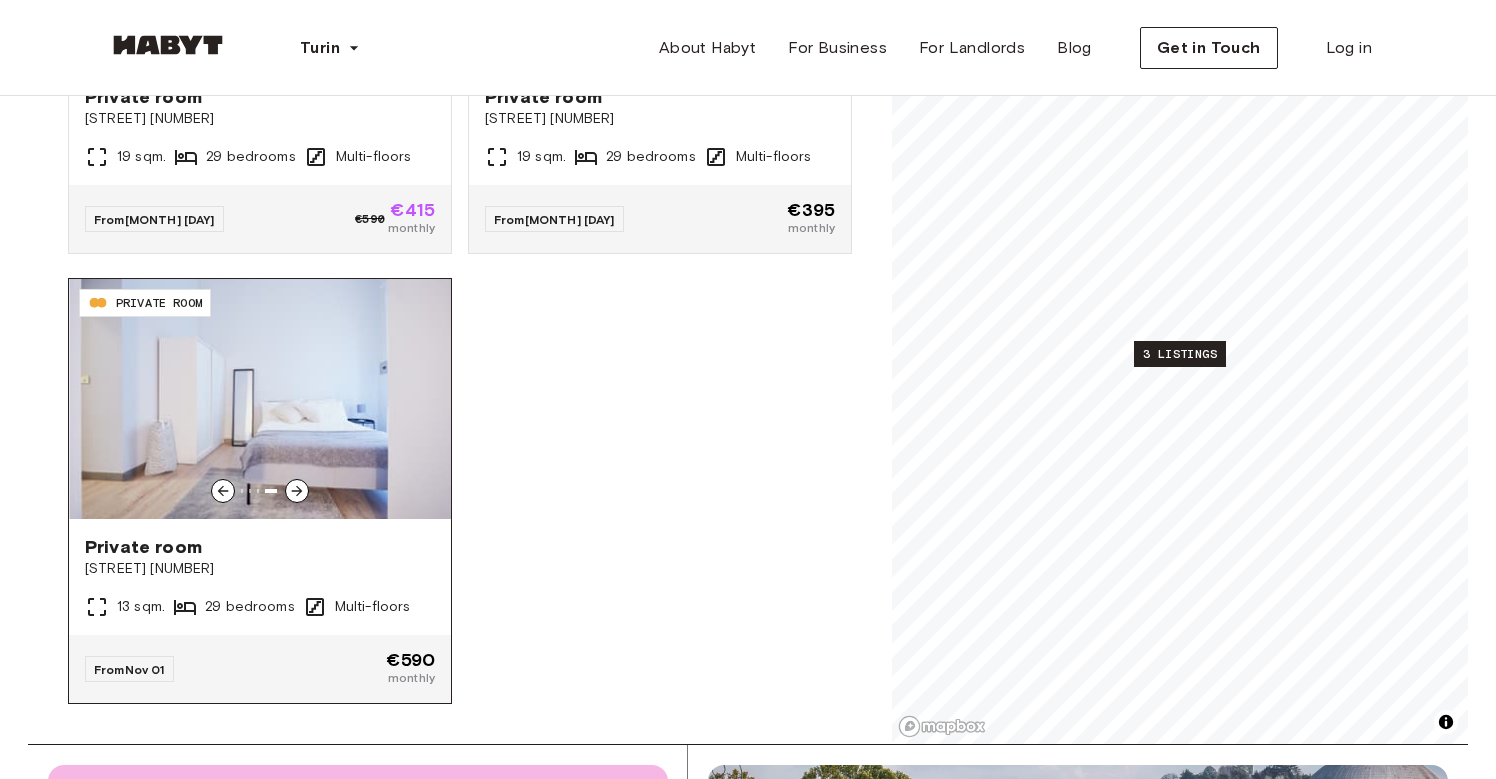 click 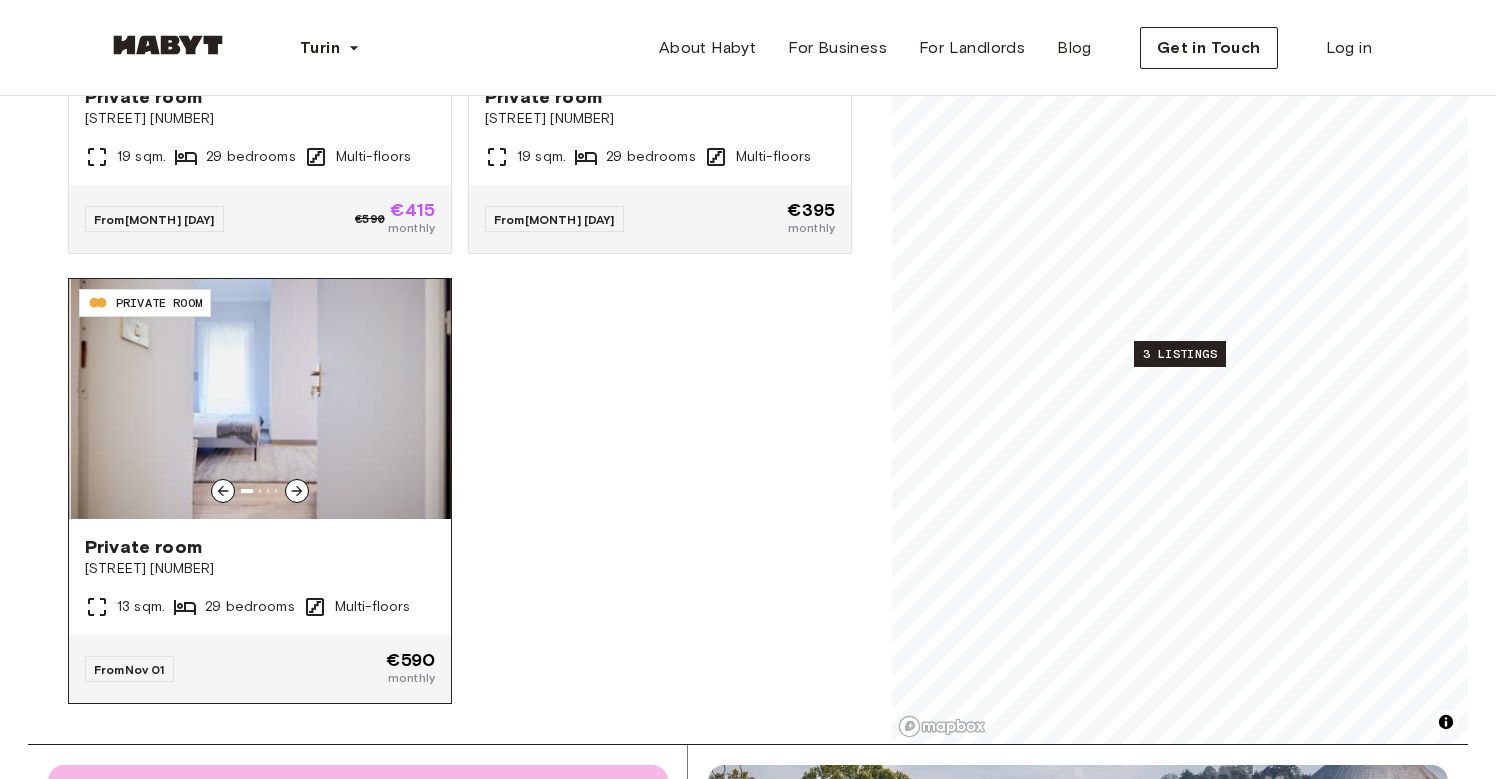 click 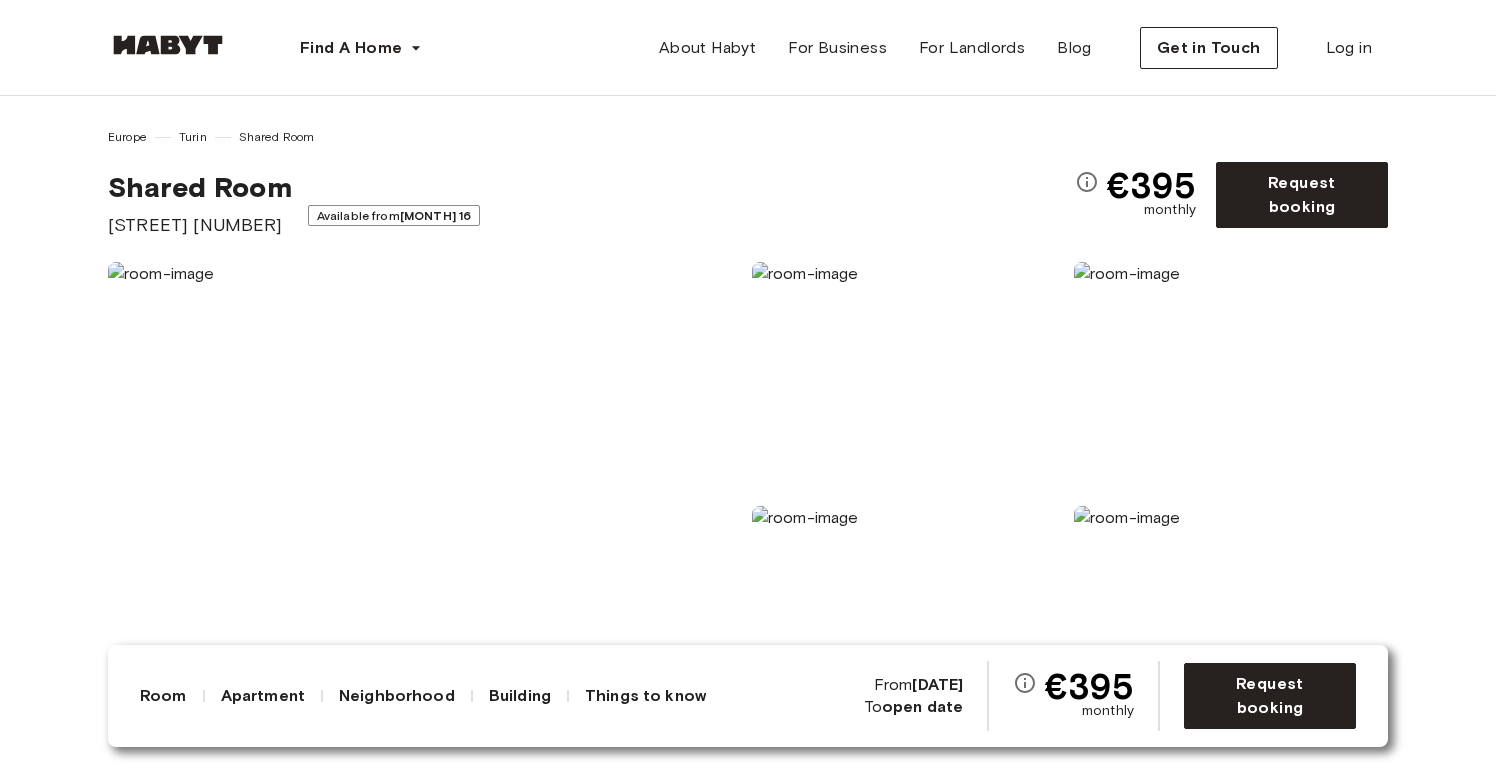 scroll, scrollTop: 0, scrollLeft: 0, axis: both 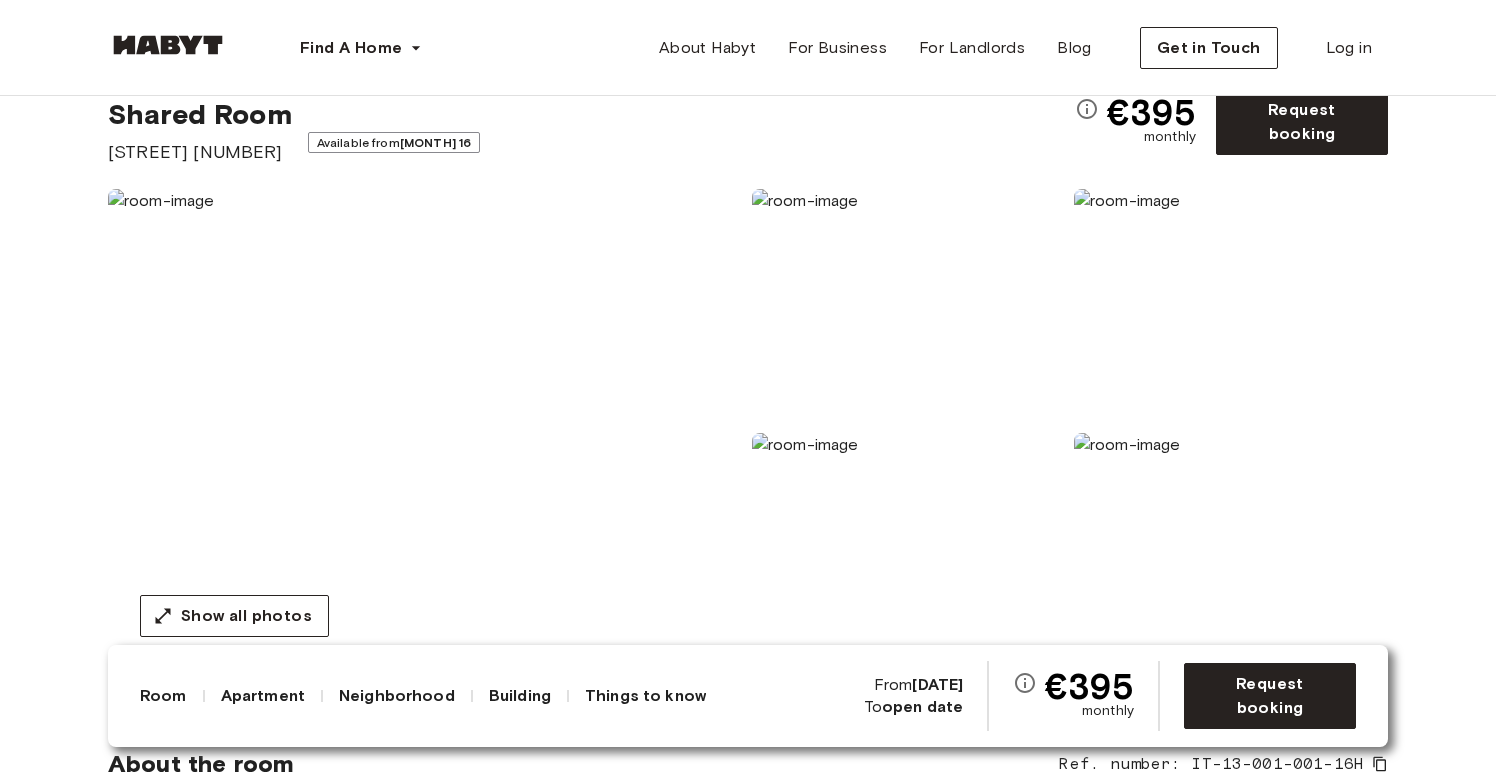 click at bounding box center (426, 429) 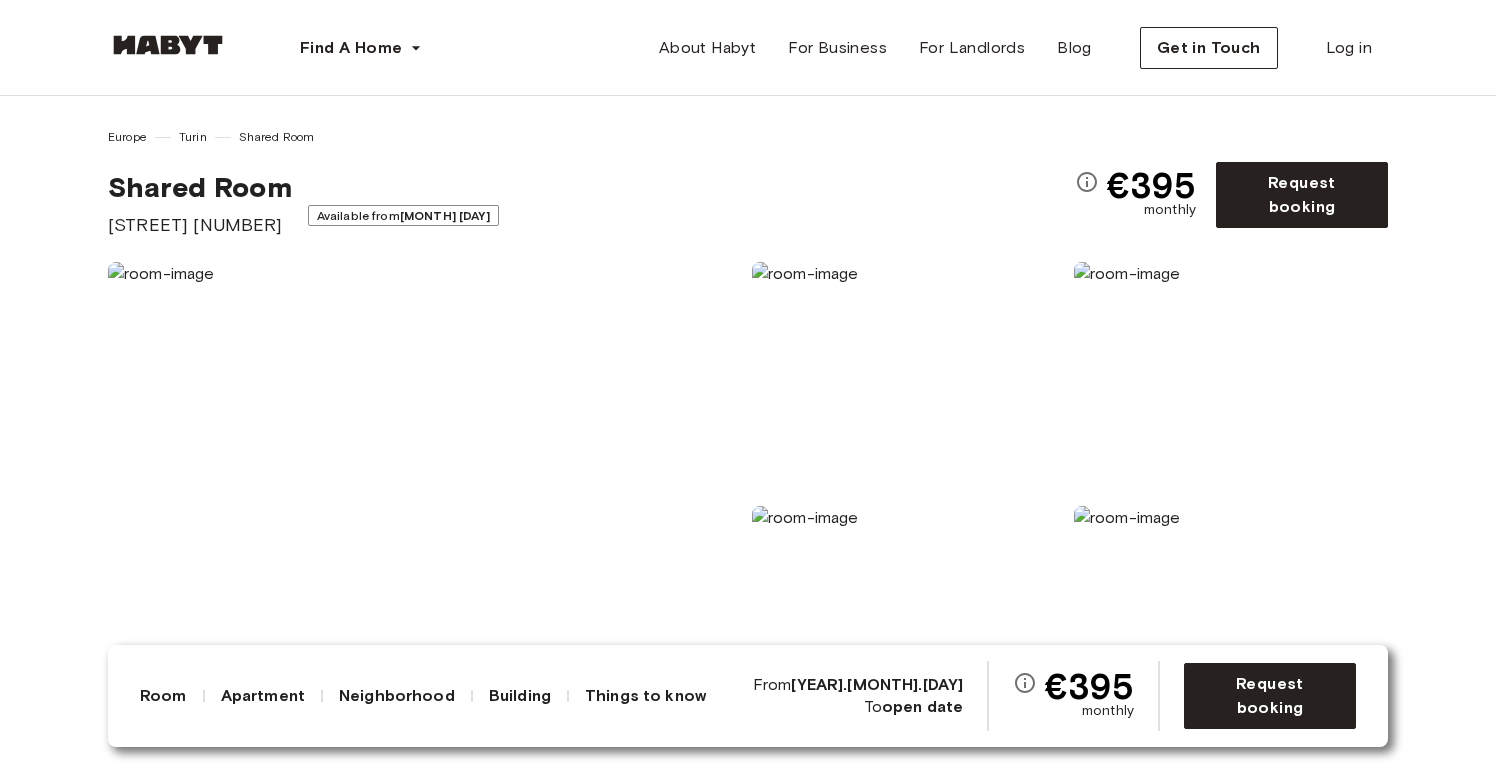 scroll, scrollTop: 0, scrollLeft: 0, axis: both 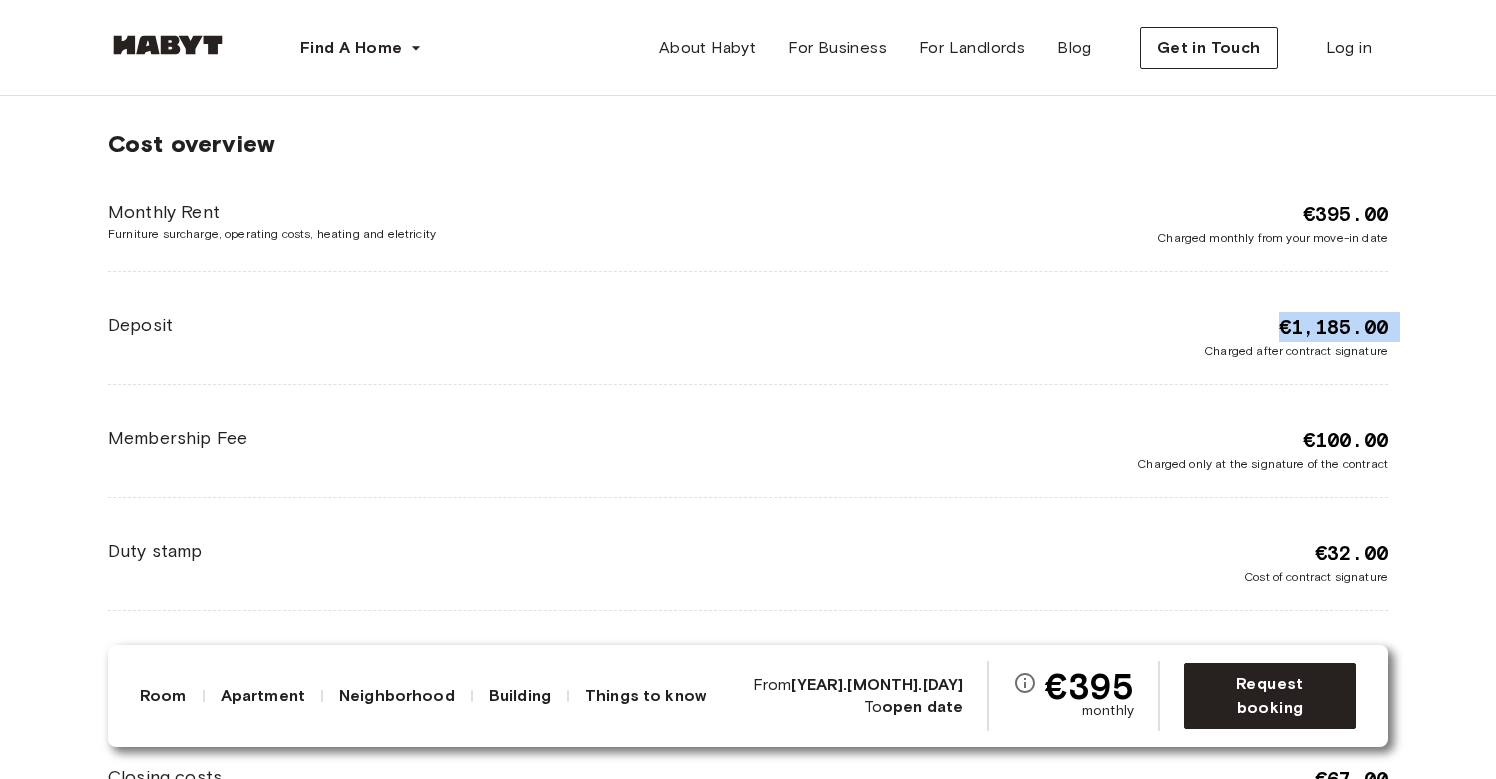 drag, startPoint x: 1198, startPoint y: 331, endPoint x: 1265, endPoint y: 332, distance: 67.00746 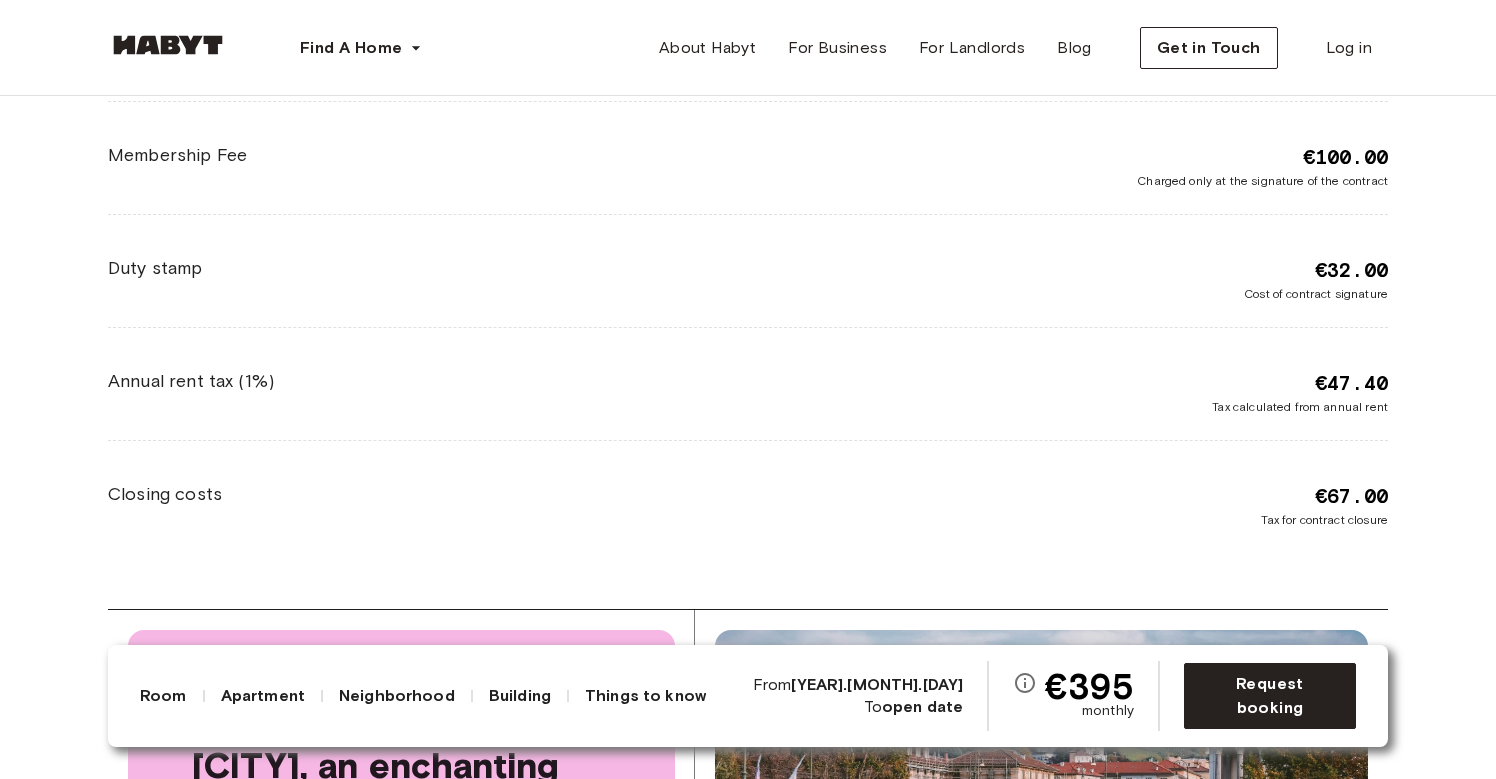 scroll, scrollTop: 3611, scrollLeft: 0, axis: vertical 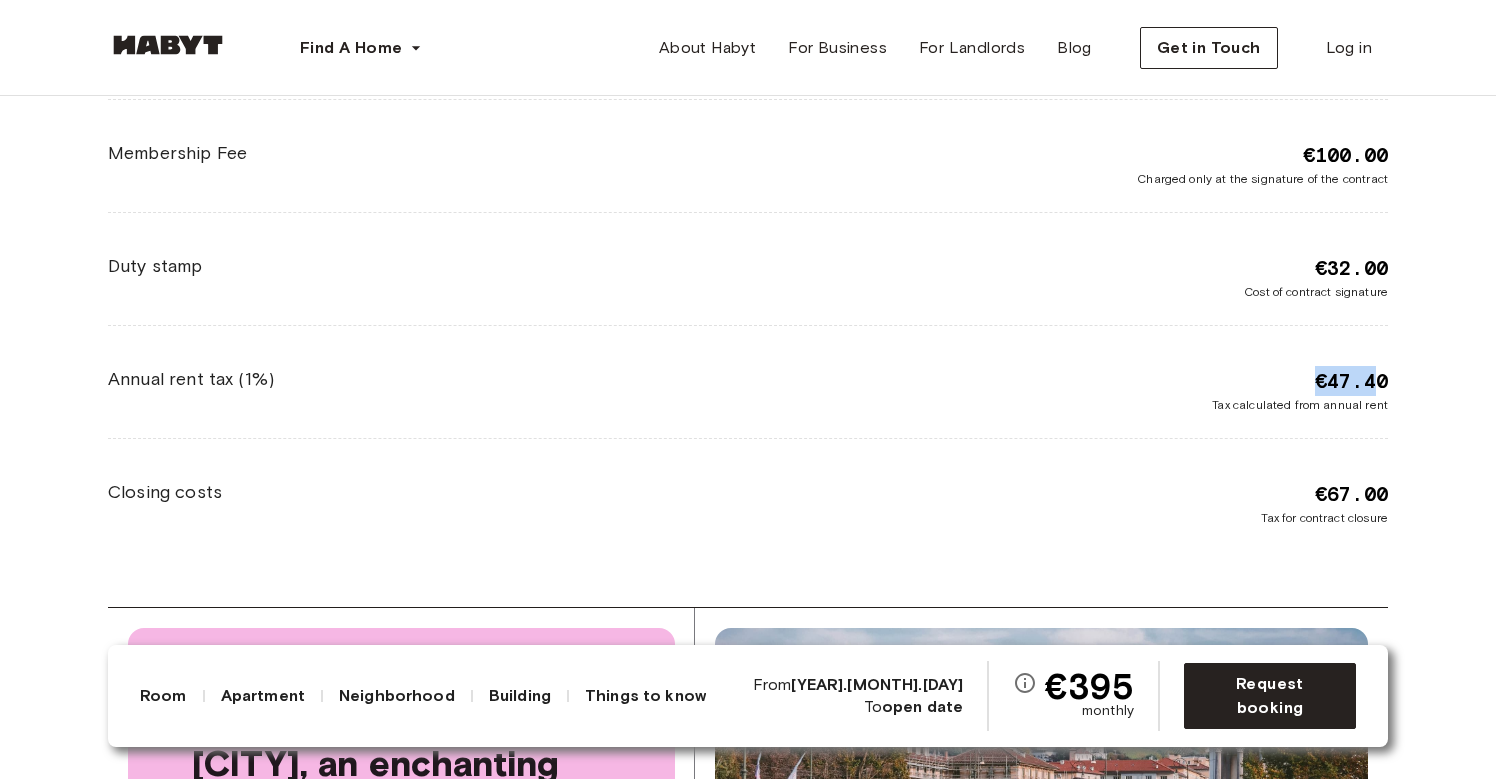 drag, startPoint x: 1310, startPoint y: 384, endPoint x: 1376, endPoint y: 381, distance: 66.068146 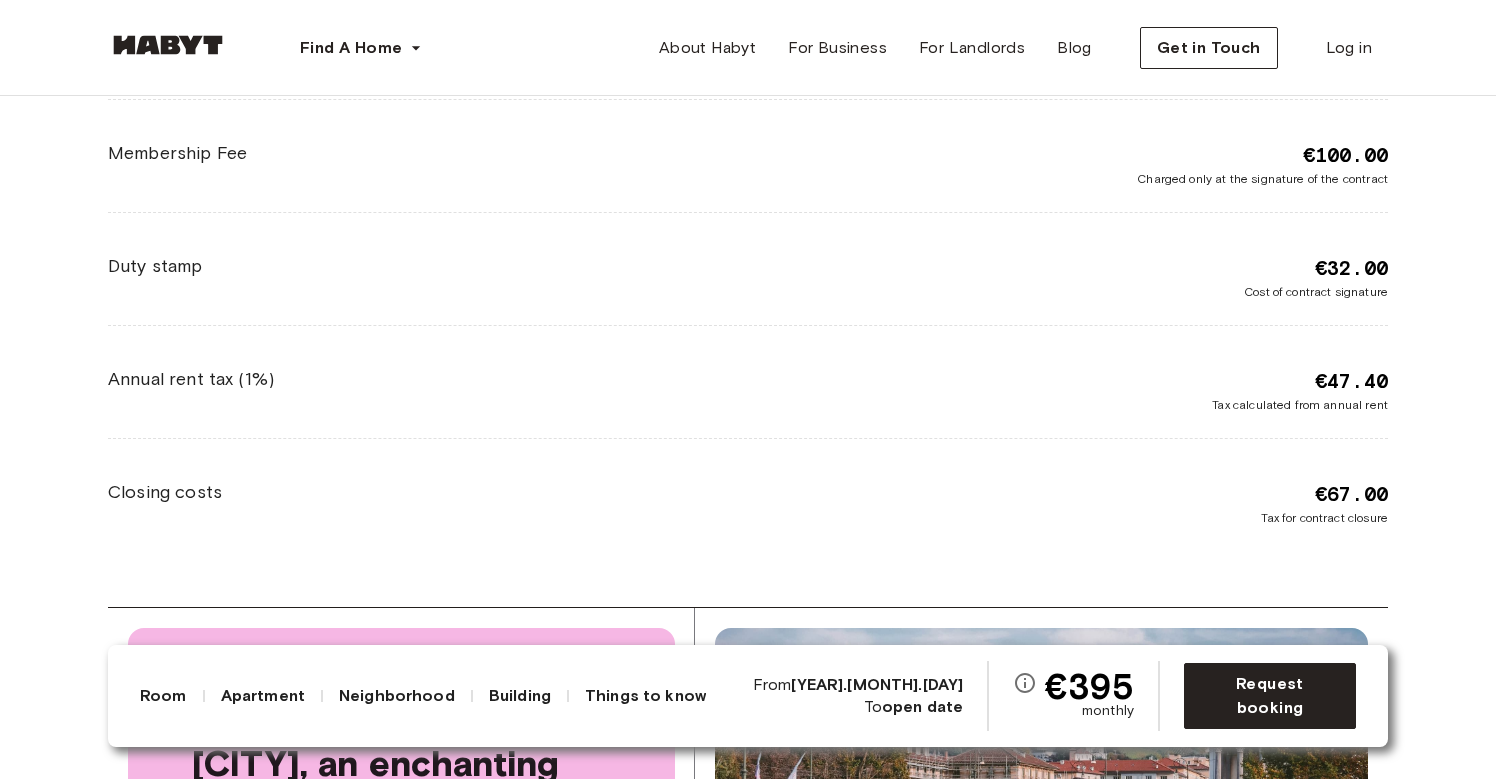 drag, startPoint x: 1399, startPoint y: 489, endPoint x: 1270, endPoint y: 493, distance: 129.062 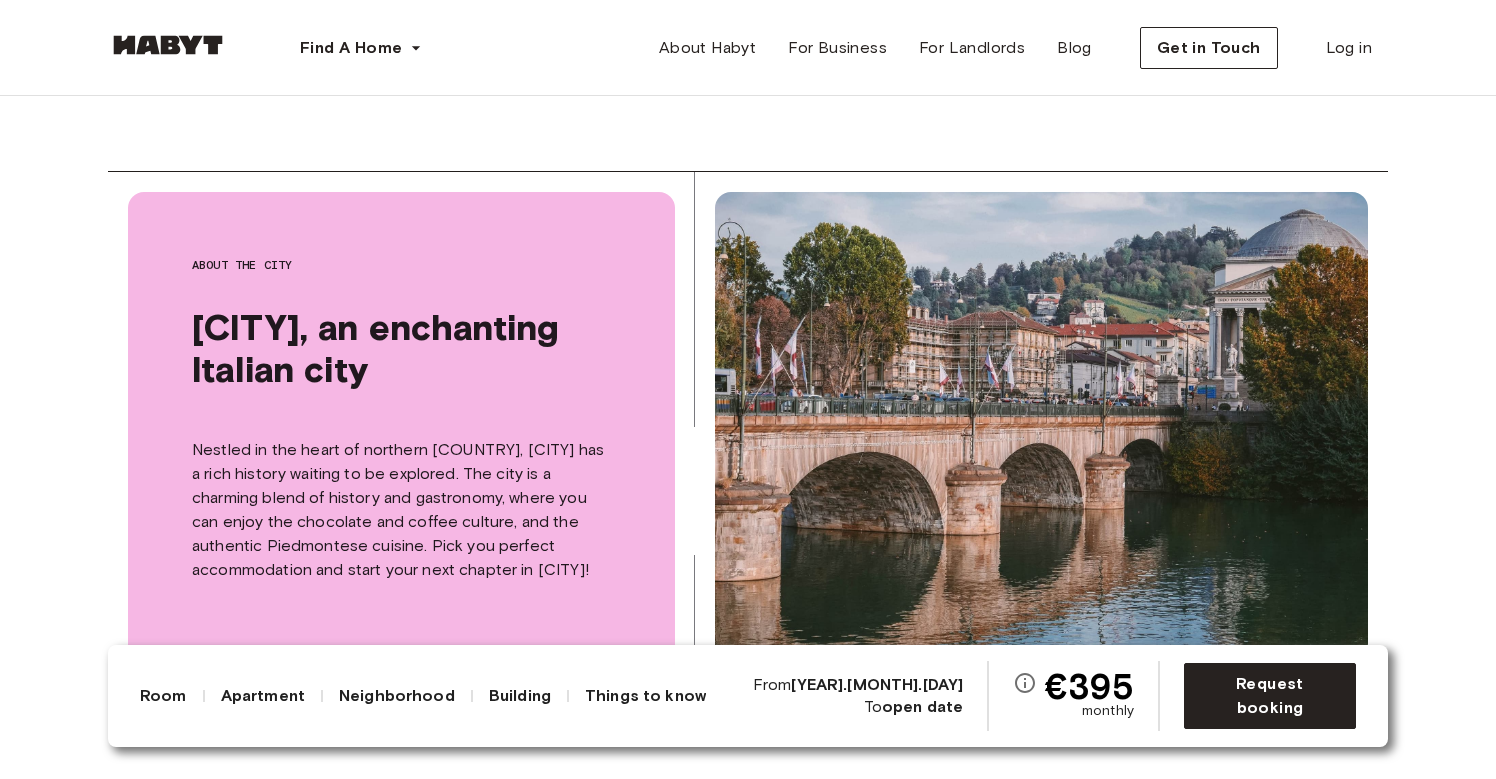 scroll, scrollTop: 4062, scrollLeft: 0, axis: vertical 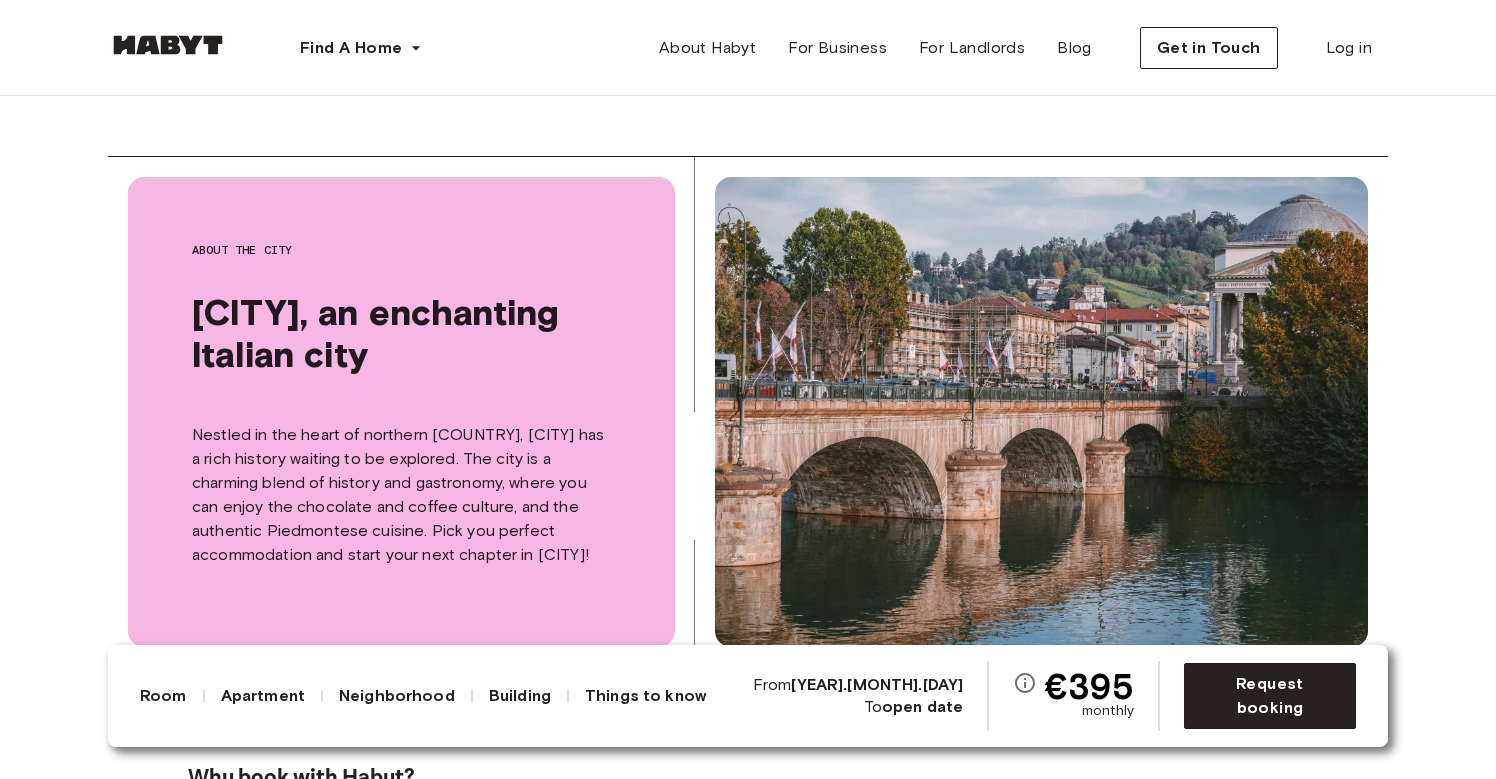click on "About the city [CITY], an enchanting Italian city Nestled in the heart of northern [COUNTRY], [CITY] has a rich history waiting to be explored. The city is a charming blend of history and gastronomy, where you can enjoy the chocolate and coffee culture, and the authentic Piedmontese cuisine. Pick you perfect accommodation and start your next chapter in [CITY]! Why book with Habyt? With a mission to provide accessible housing everywhere for everyone, Habyt has revolutionized the co-living and housing rental model. We provide a seamless experience, offering fully furnished, private rooms or apartments in over 25 cities across Europe, North America, and Asia, with all costs included in the rent to avoid any surprises. Why move to [CITY]? Where to start? Where should I live in [CITY]? Rooms for rent available in [CITY] With Habyt, renting a room in [CITY] is easy, flexible, and convenient! Our private bedrooms are fully furnished from day one, making your move to your new home as smooth as possible." at bounding box center (748, 822) 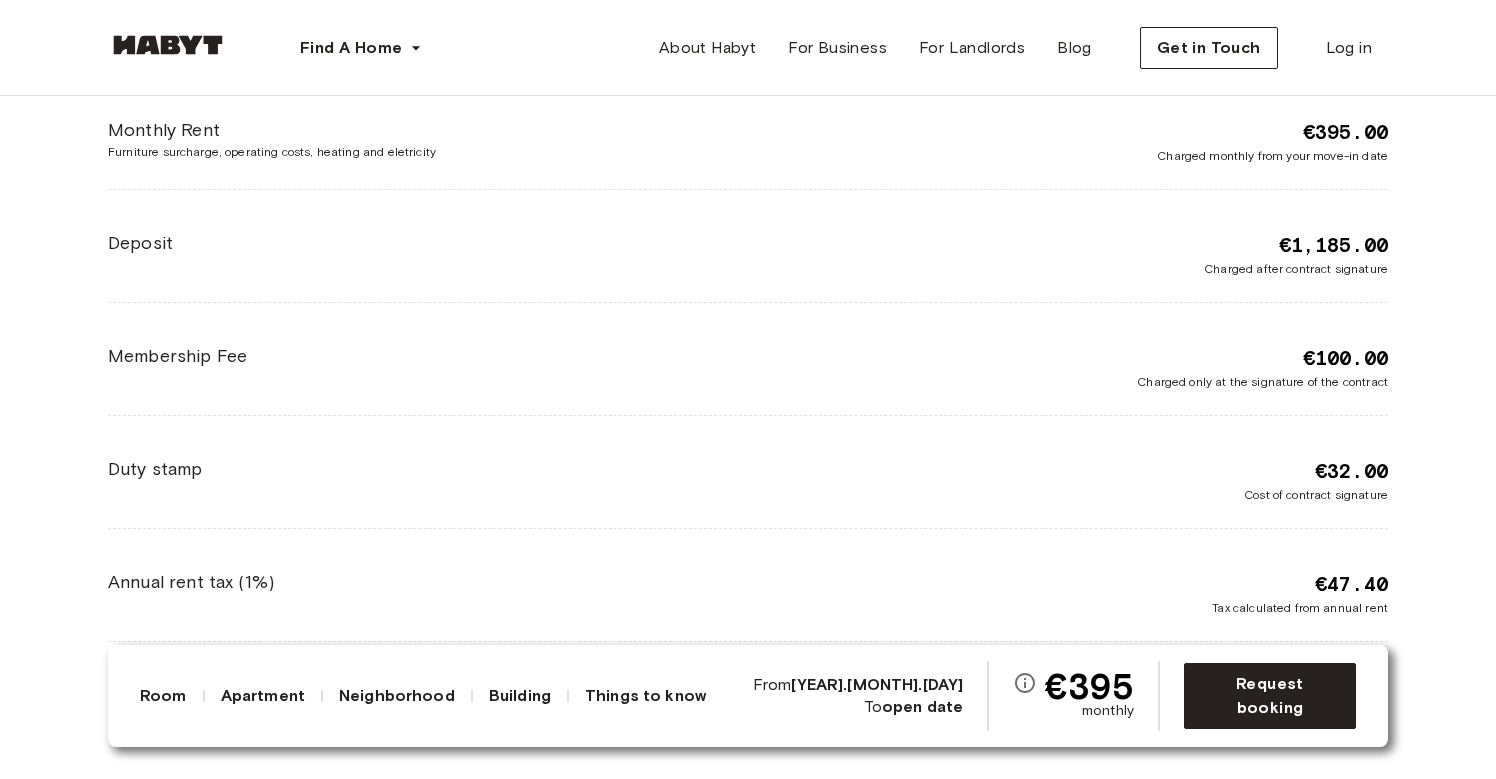 scroll, scrollTop: 3409, scrollLeft: 0, axis: vertical 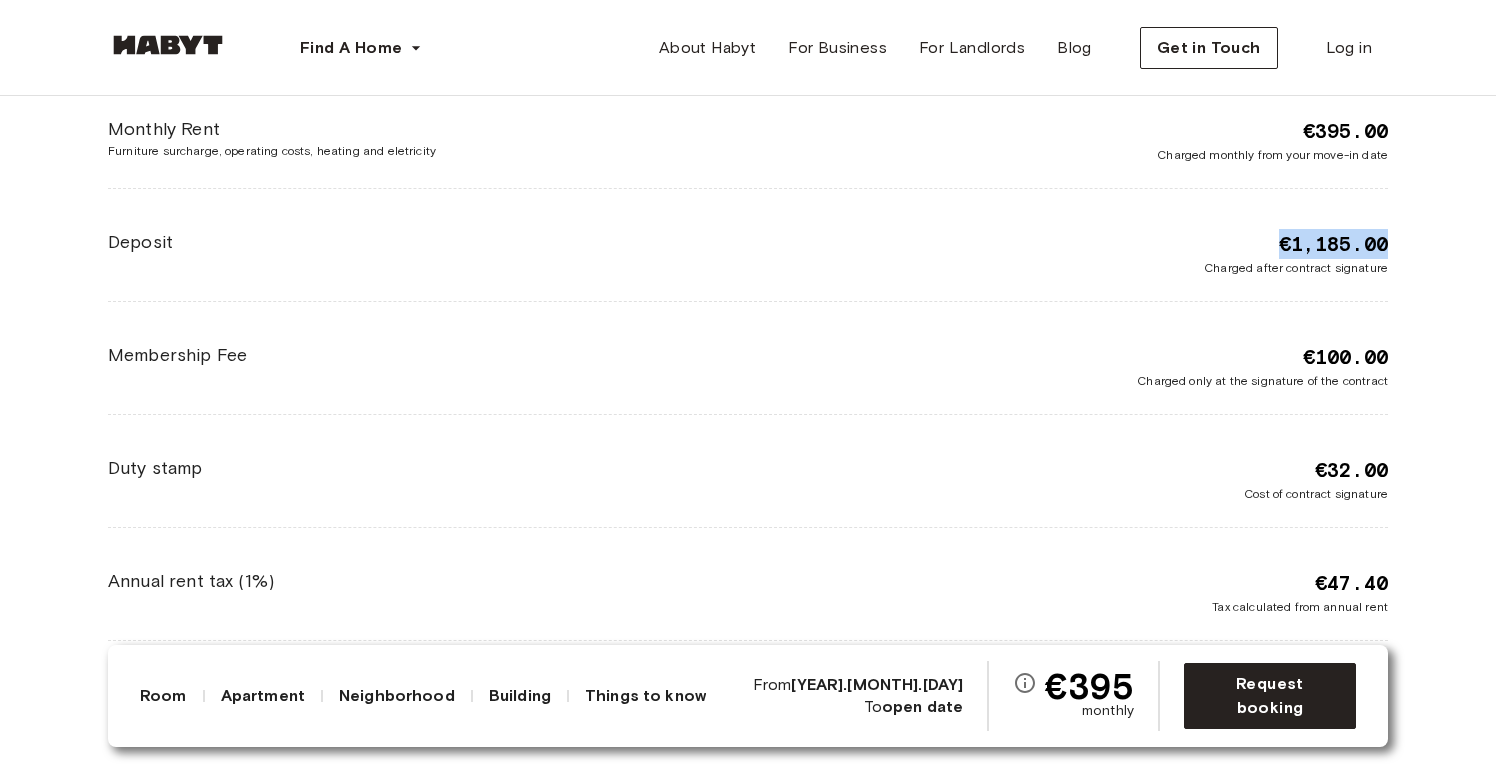 drag, startPoint x: 1263, startPoint y: 246, endPoint x: 1487, endPoint y: 259, distance: 224.37692 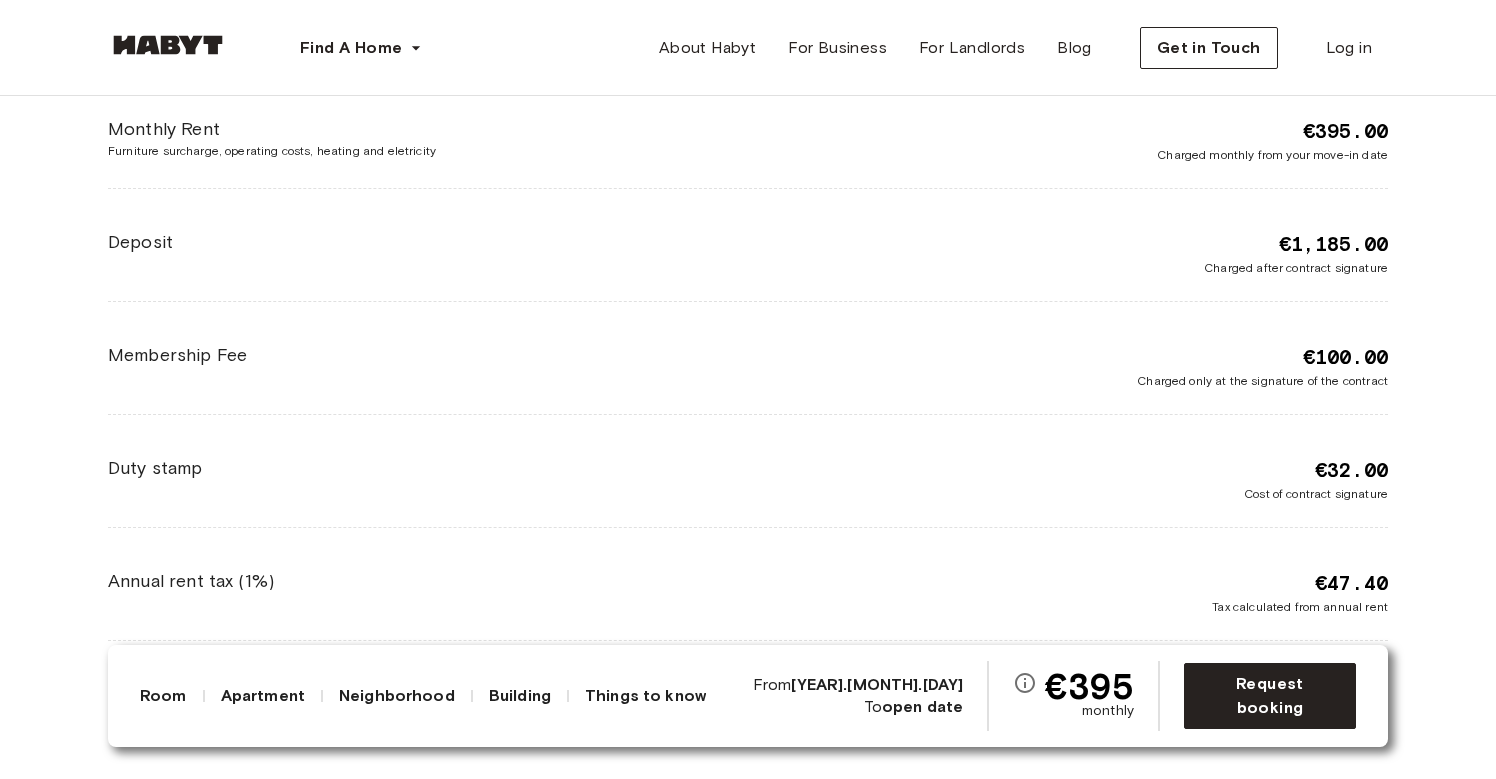 click on "€100.00 Charged only at the signature of the contract" at bounding box center (1068, 366) 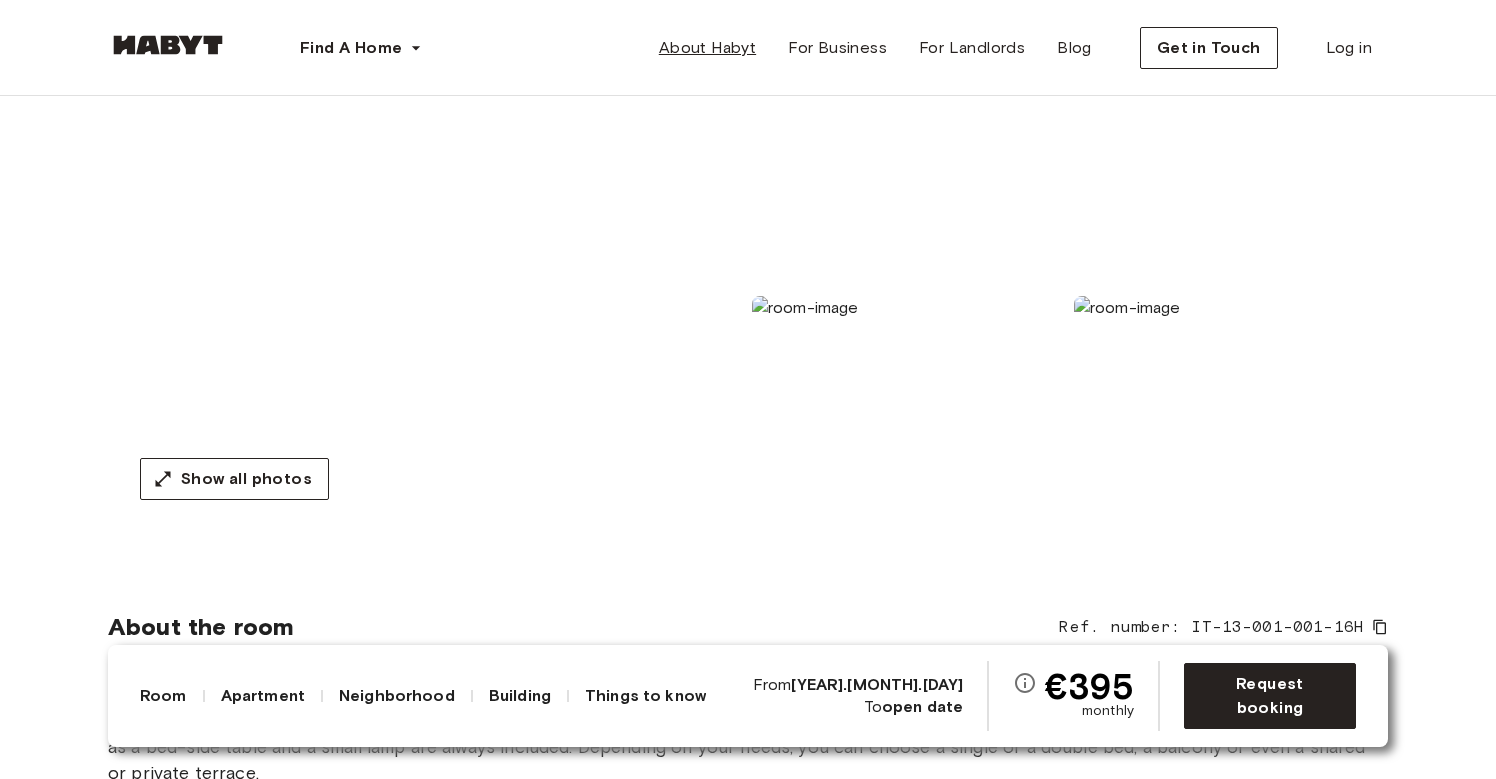 scroll, scrollTop: 210, scrollLeft: 0, axis: vertical 